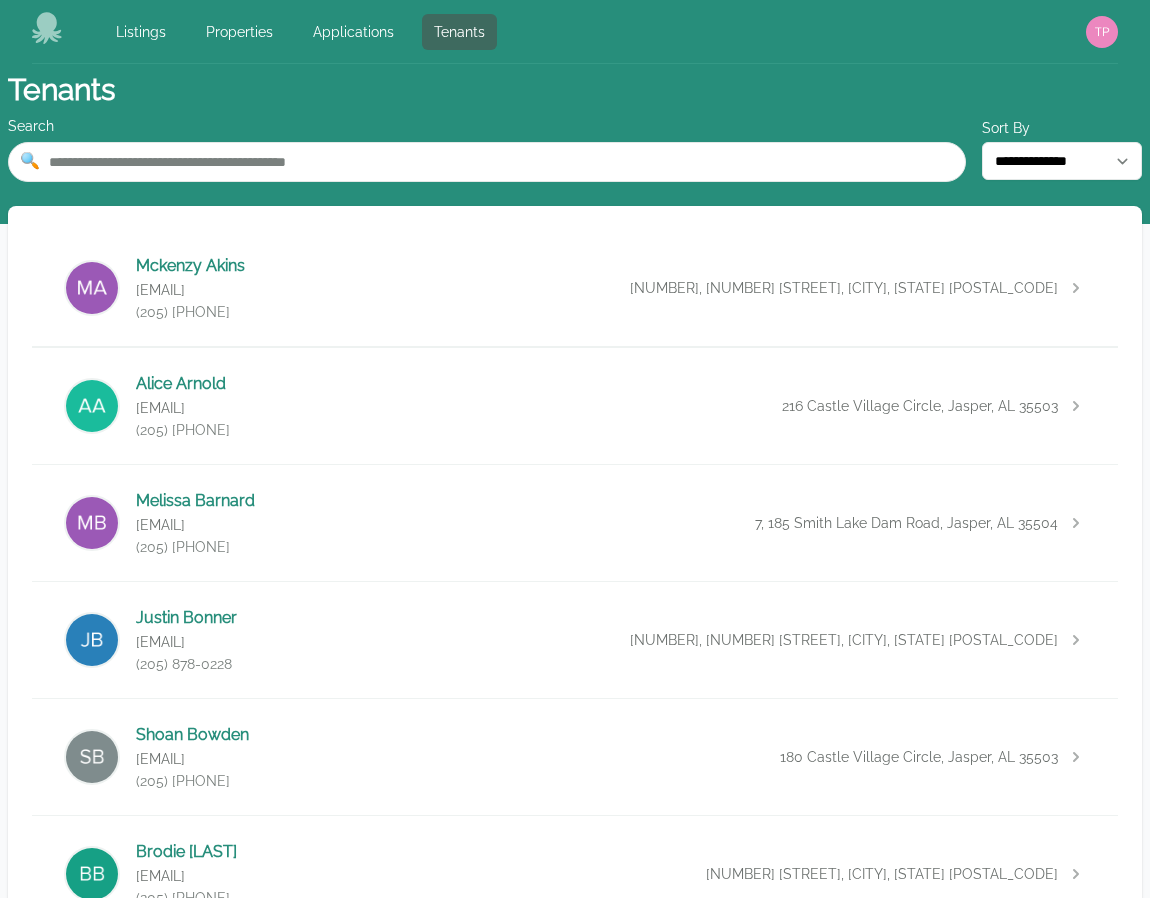scroll, scrollTop: 0, scrollLeft: 0, axis: both 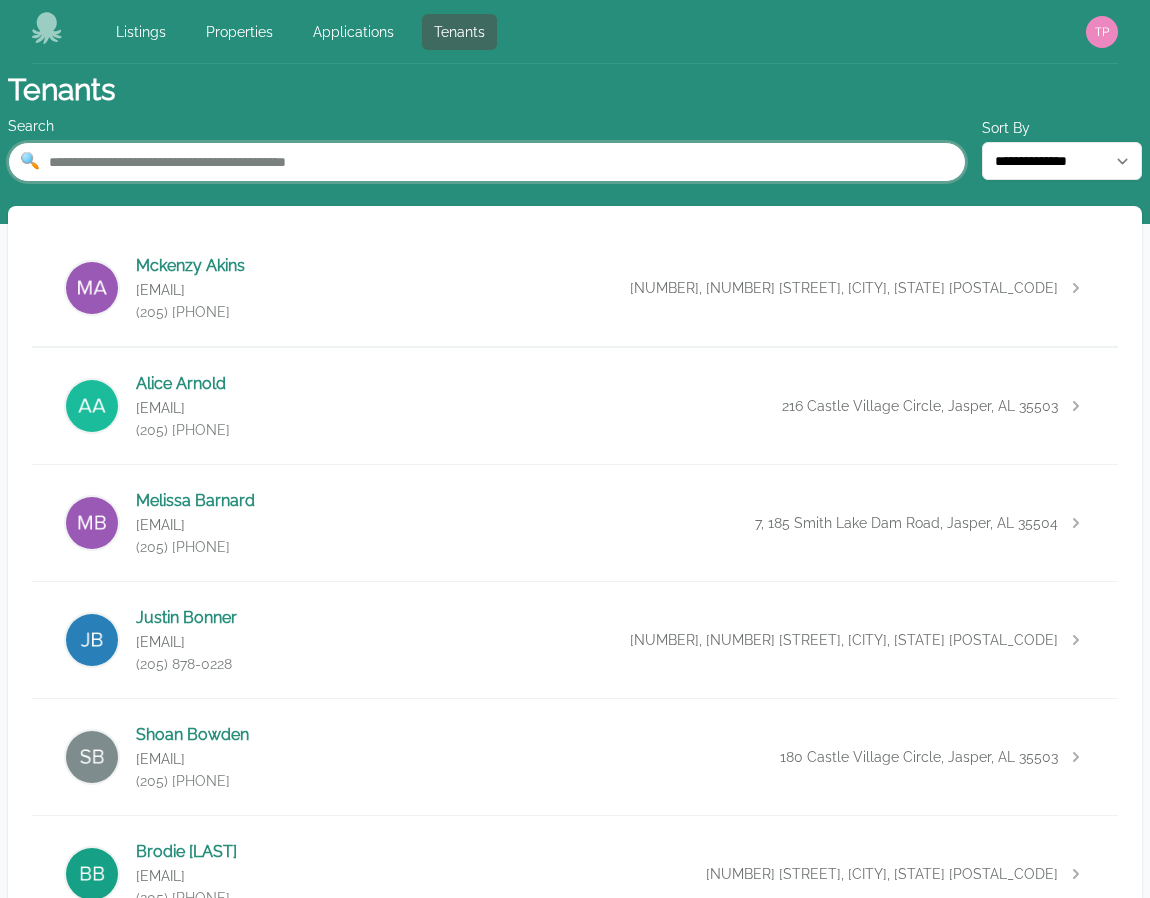 click at bounding box center [487, 162] 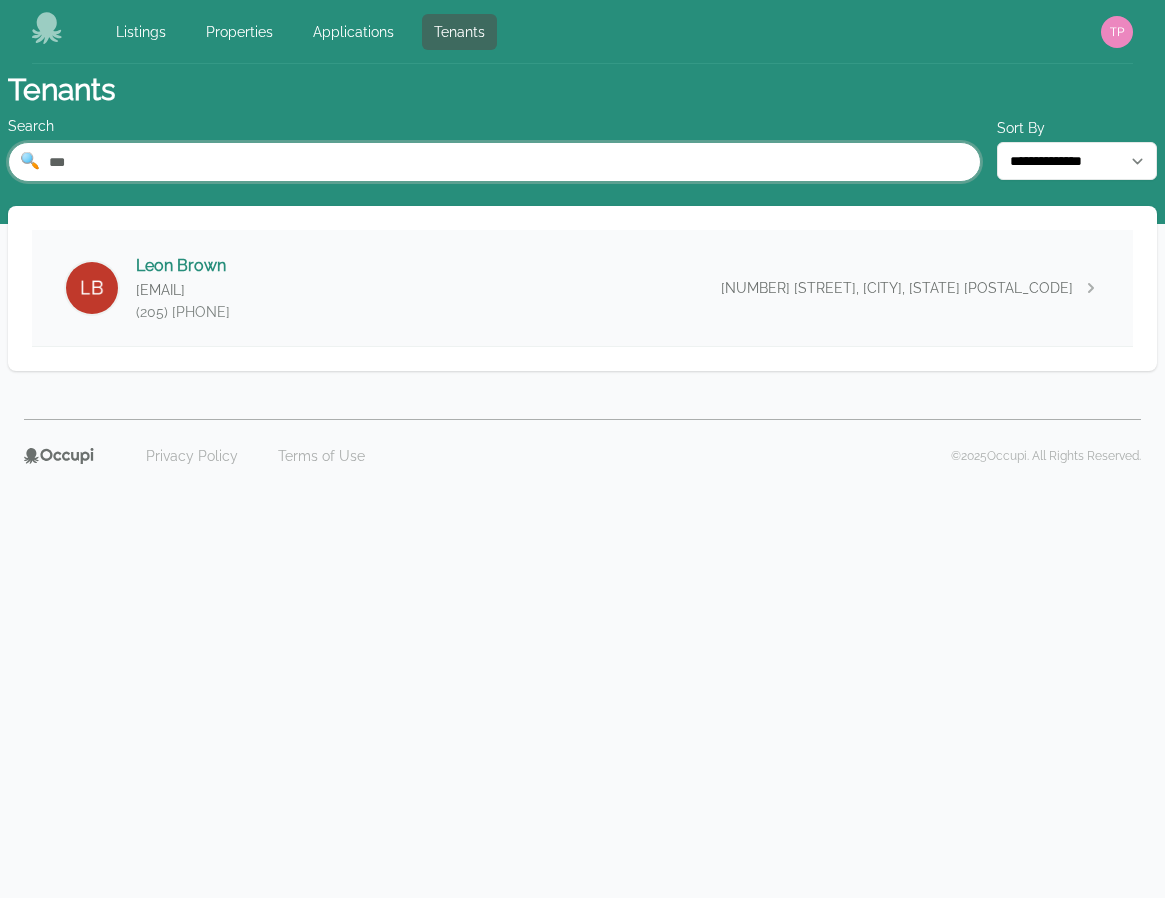 type on "***" 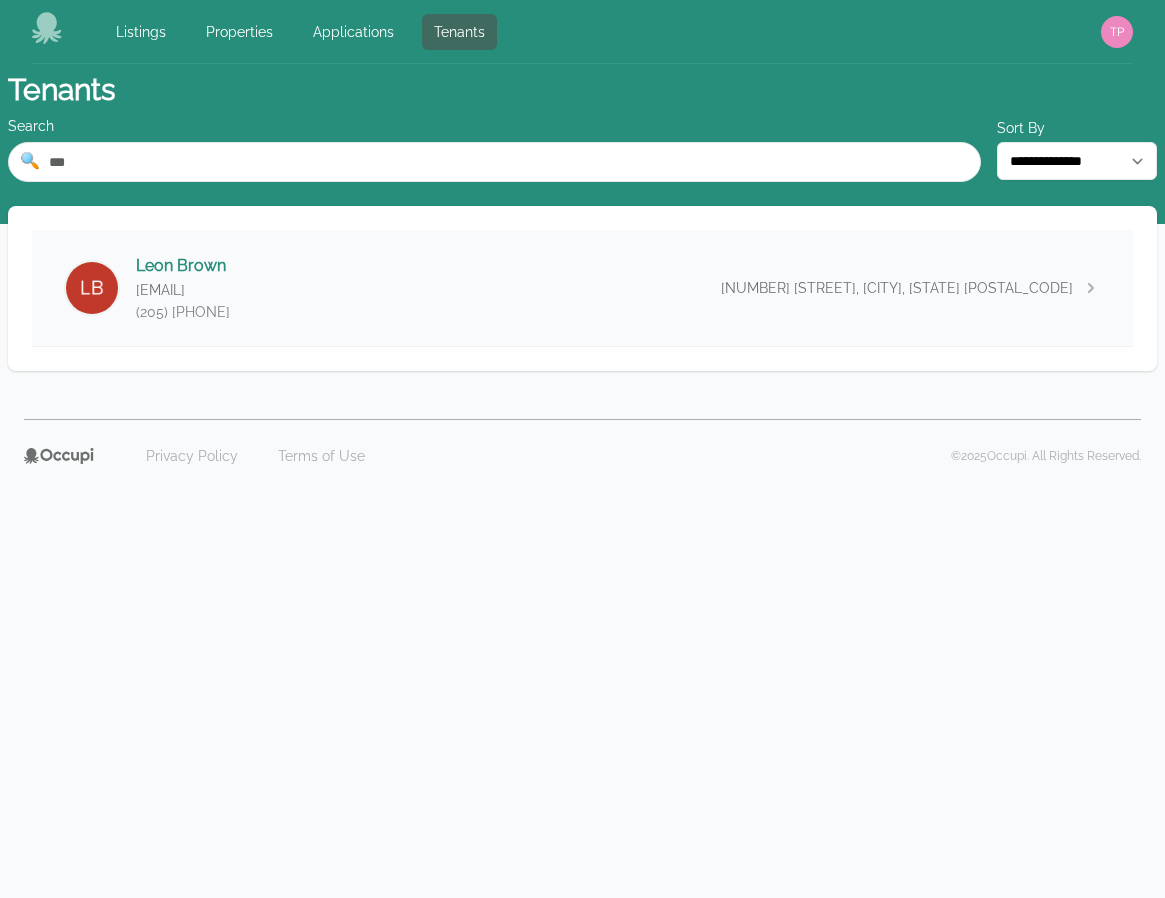 click on "[FIRST]   [LAST] [EMAIL] ([PHONE]) [NUMBER] [STREET], [CITY], [STATE] [POSTAL_CODE]" at bounding box center (582, 288) 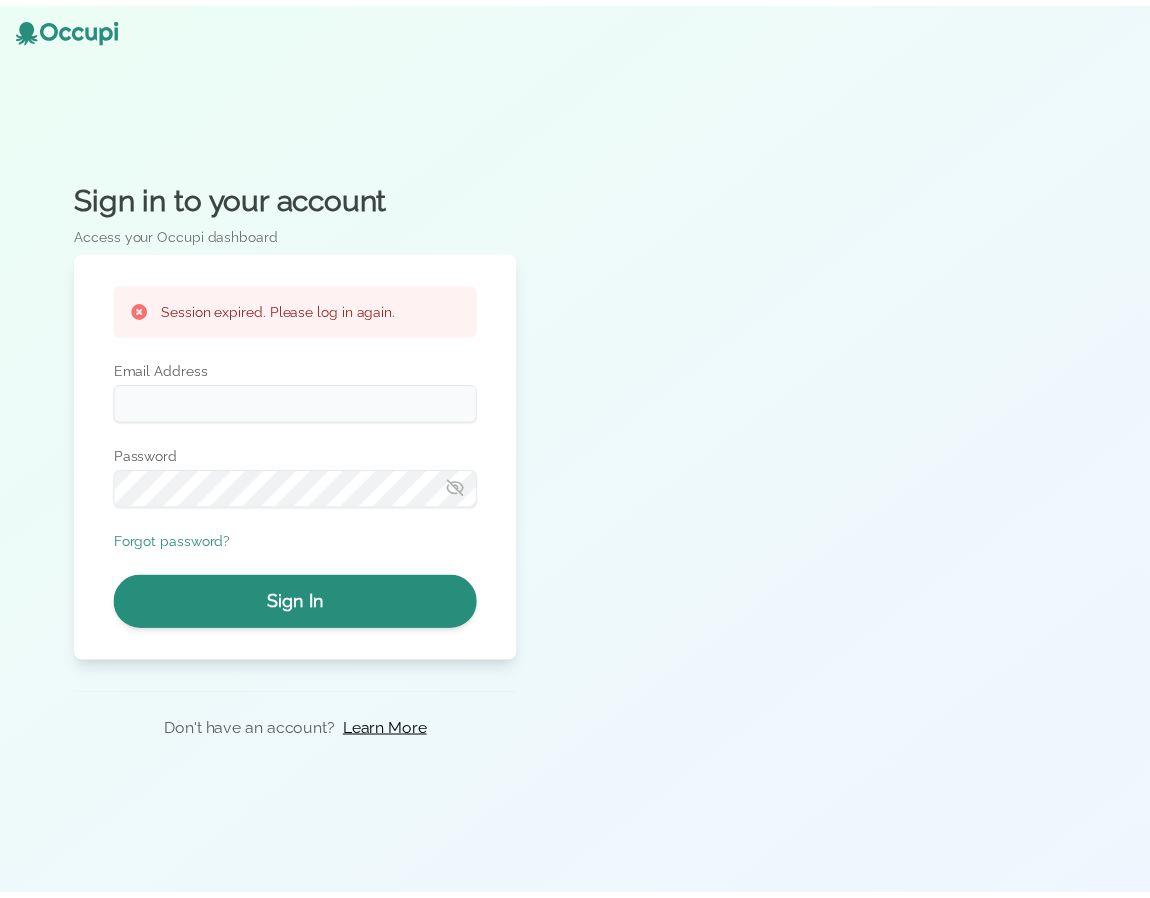 scroll, scrollTop: 0, scrollLeft: 0, axis: both 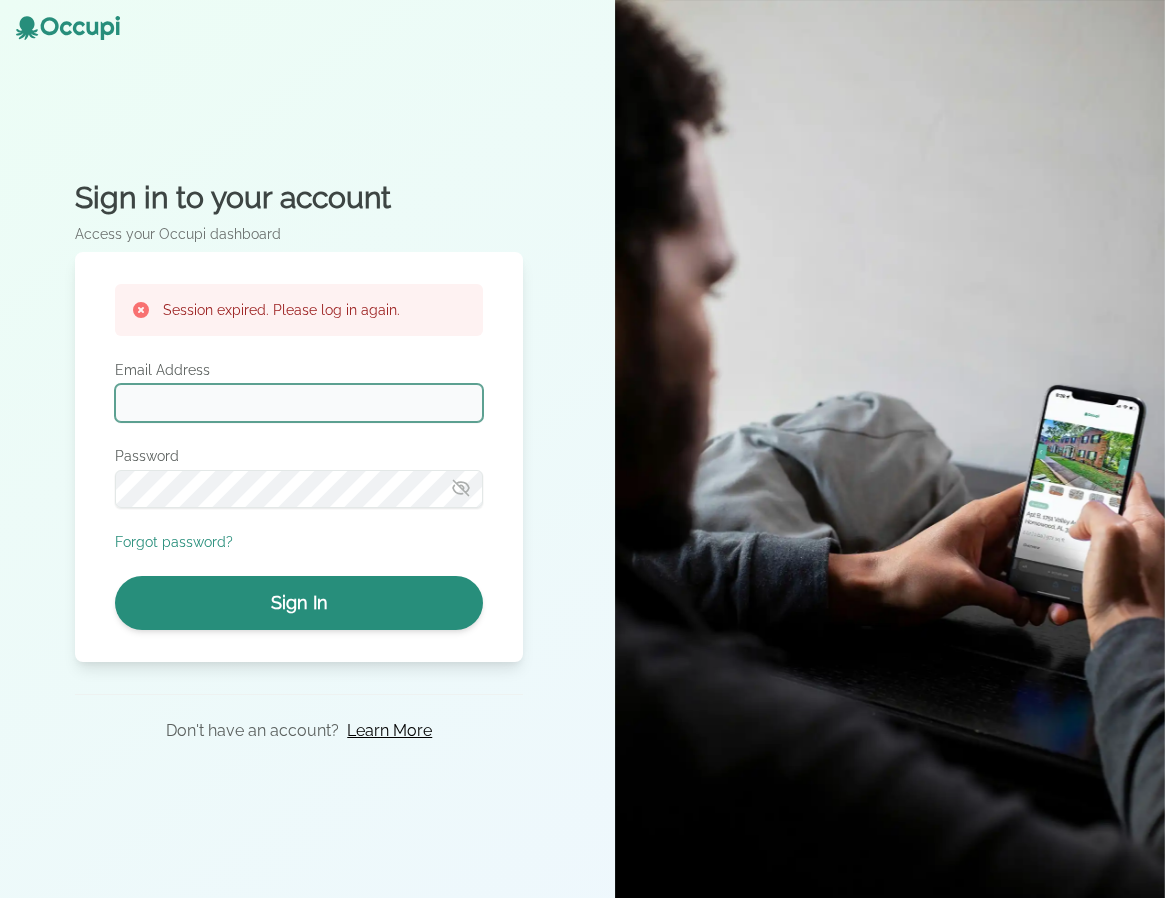 click on "Email Address" at bounding box center (299, 403) 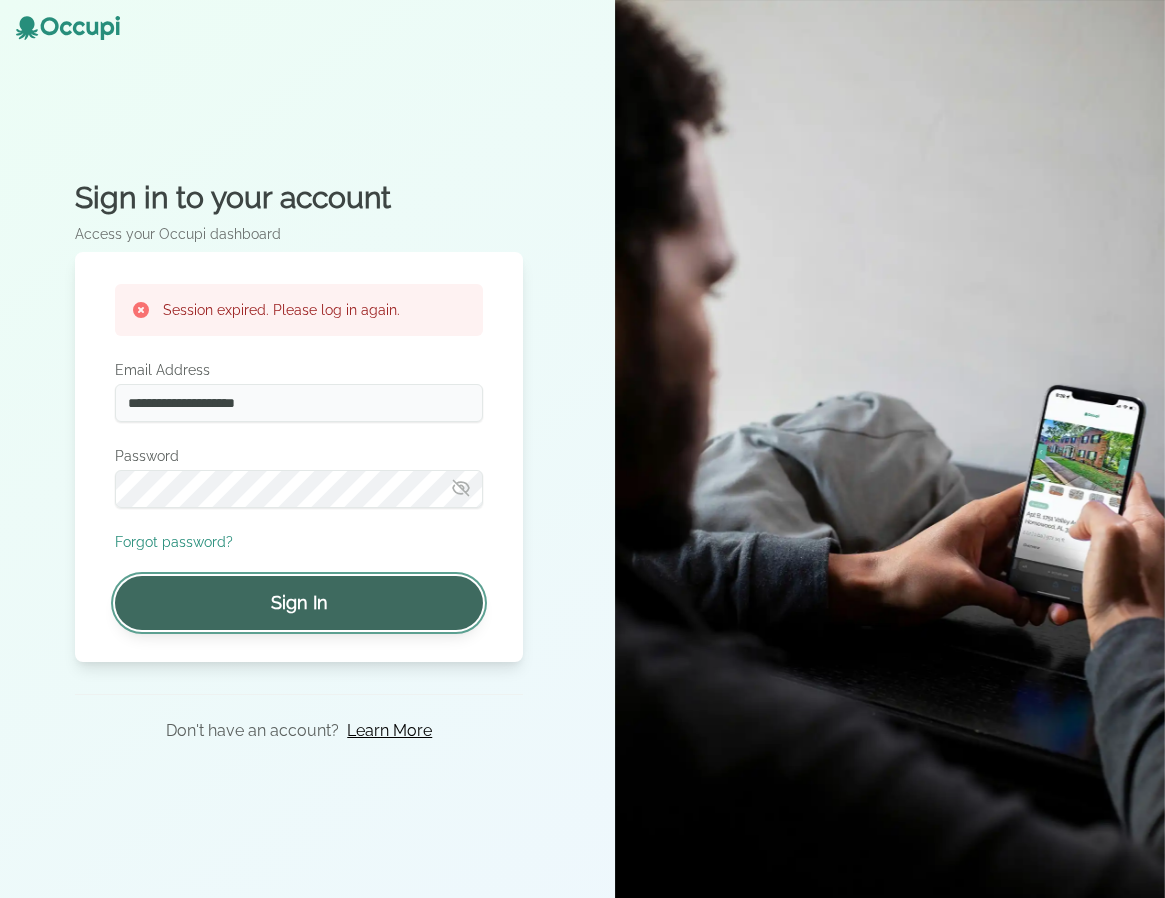 click on "Sign In" at bounding box center [299, 603] 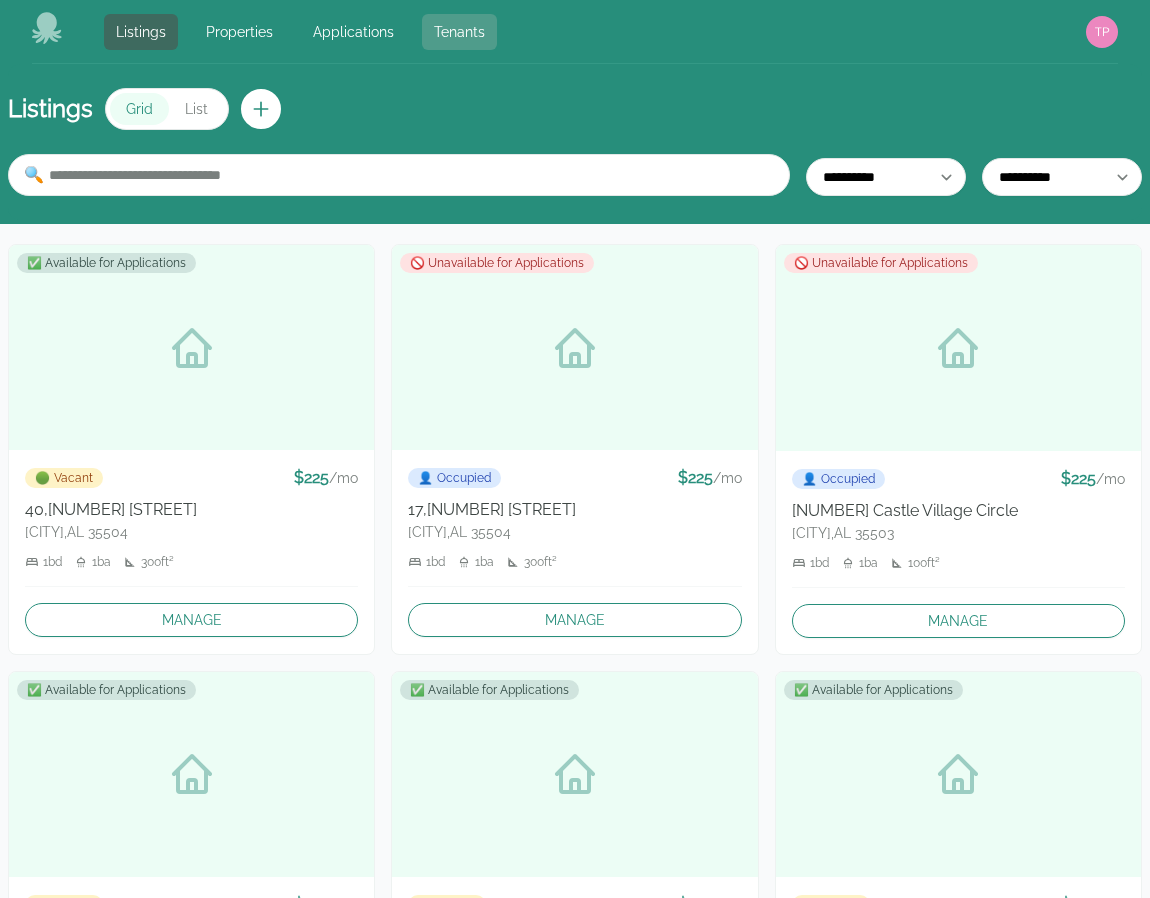 click on "Tenants" at bounding box center (459, 32) 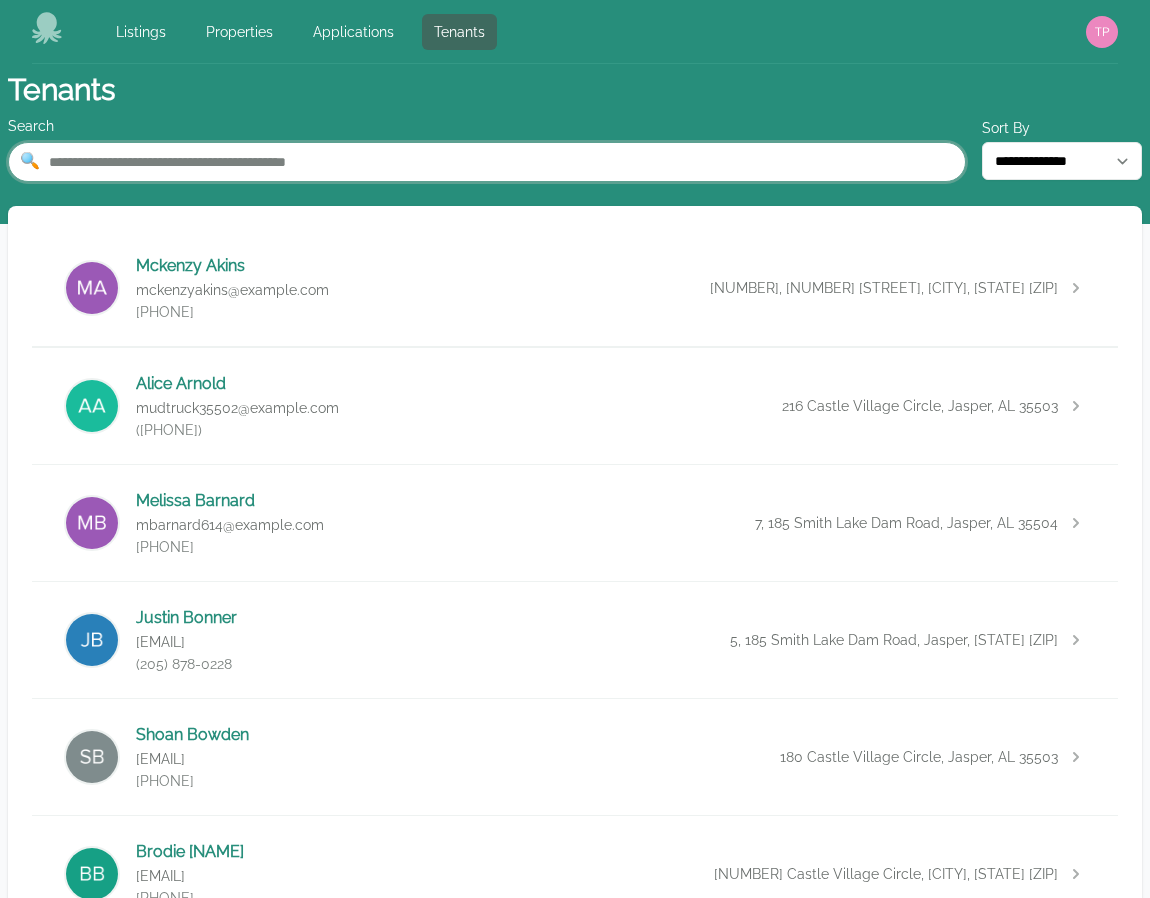click at bounding box center (487, 162) 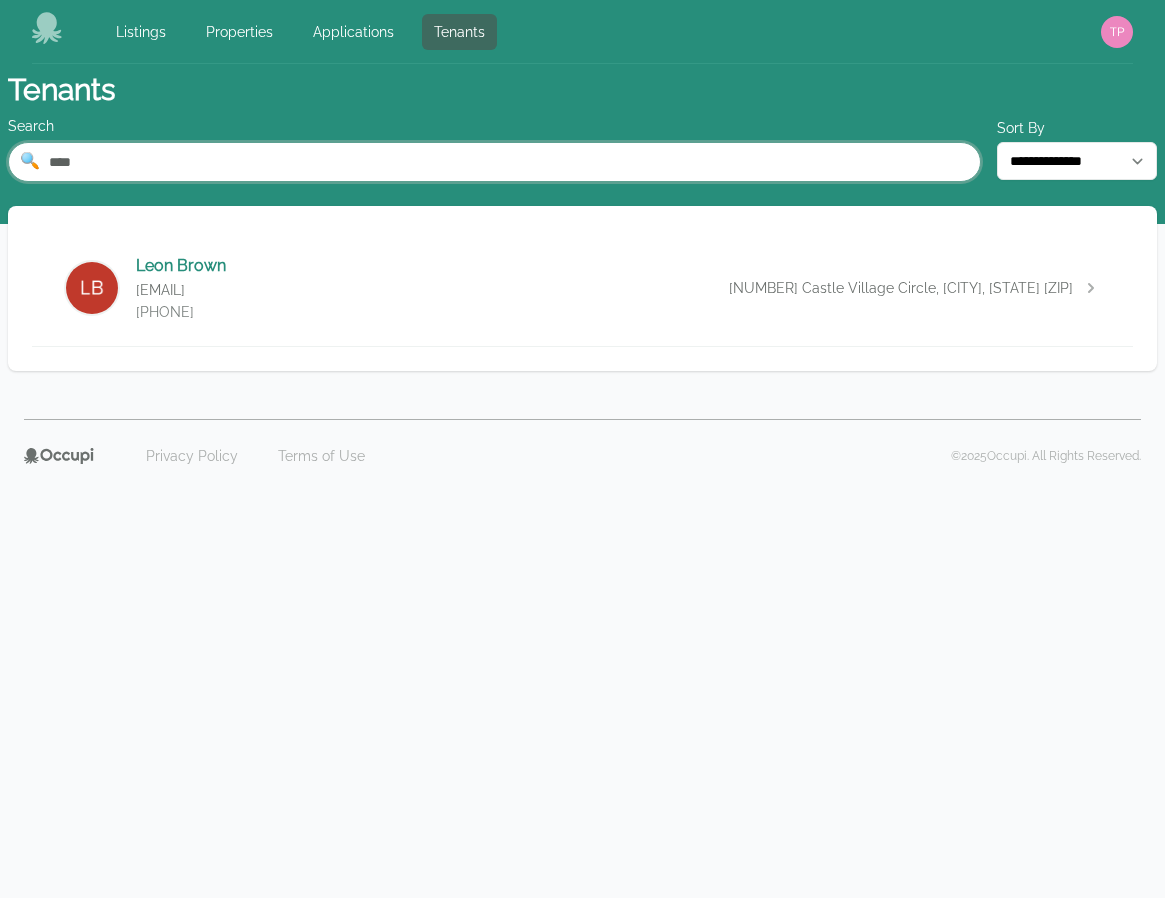 type on "****" 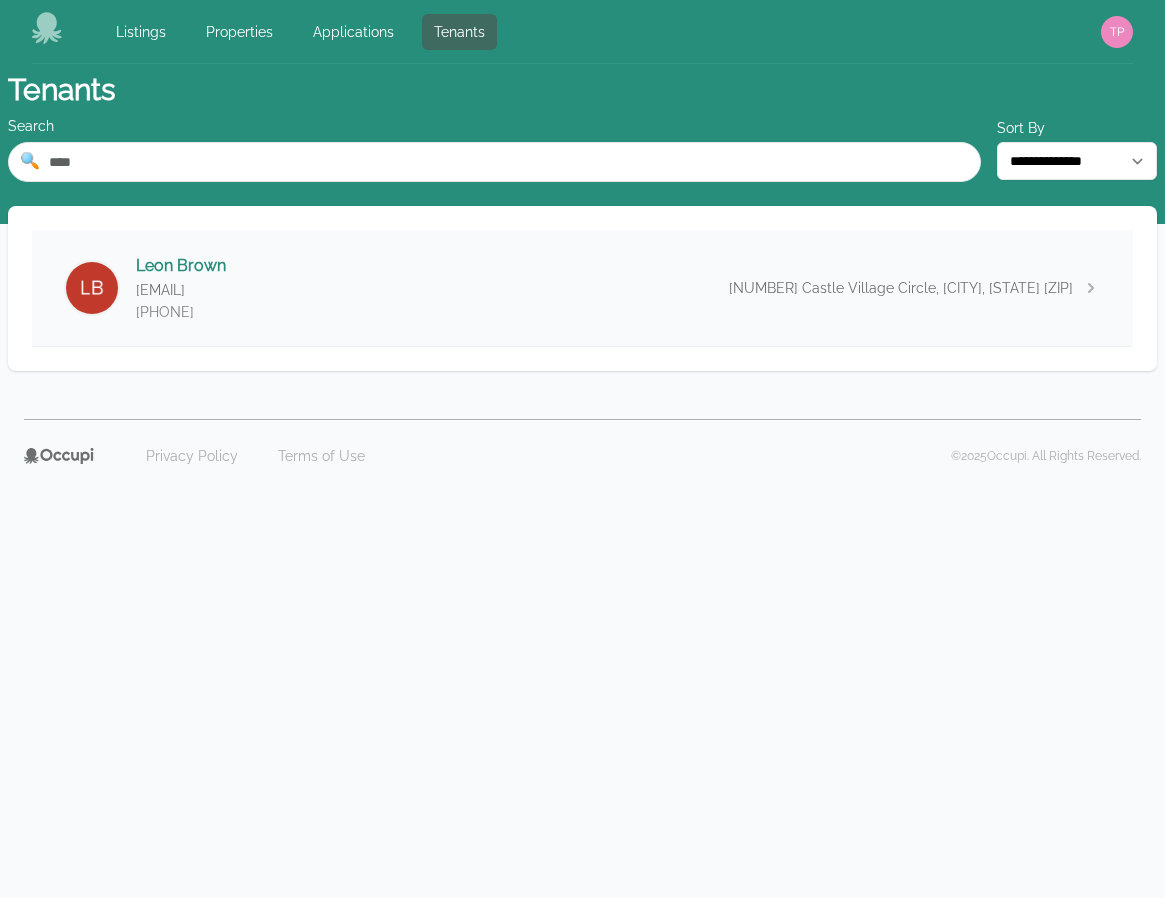 click on "[FIRST]   [LAST] [EMAIL] ([PHONE]) [NUMBER] [STREET], [CITY], [STATE] [ZIP]" at bounding box center [582, 288] 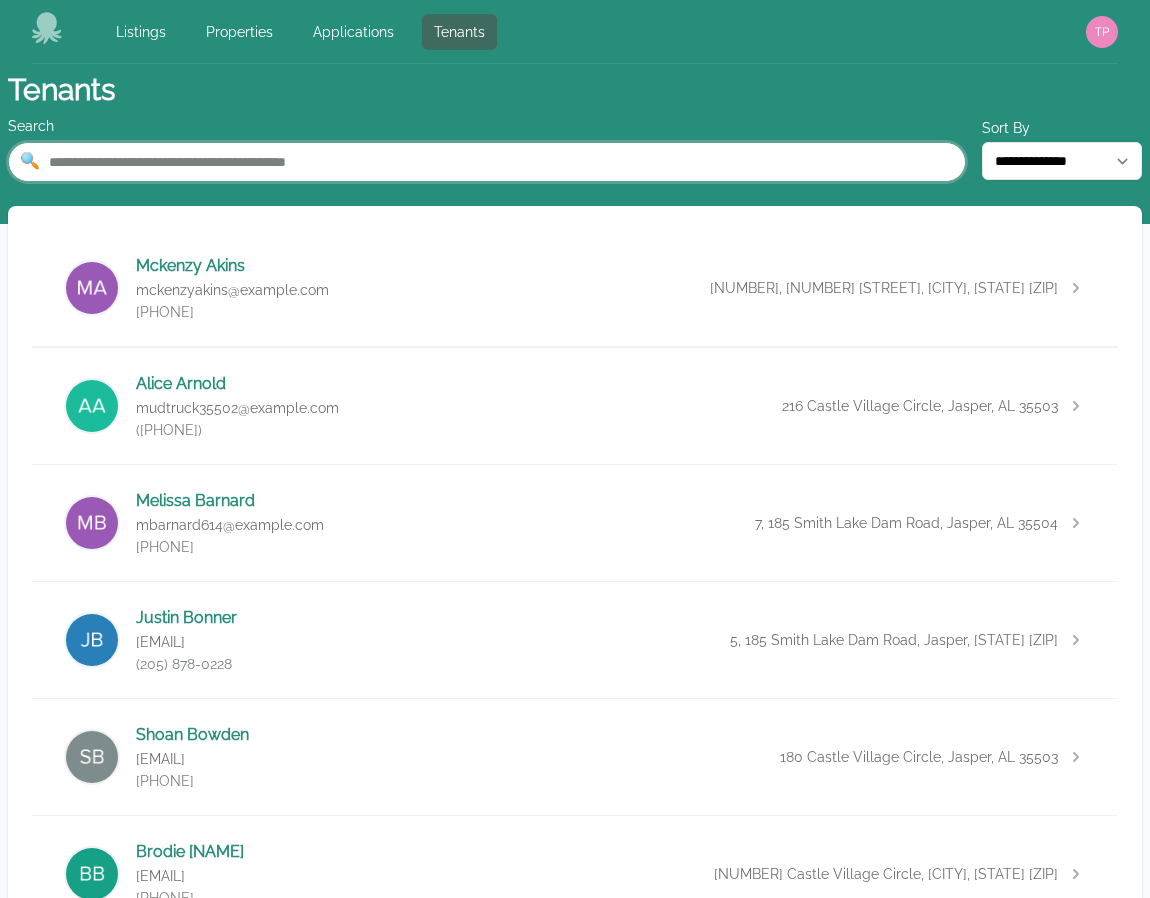 click at bounding box center (487, 162) 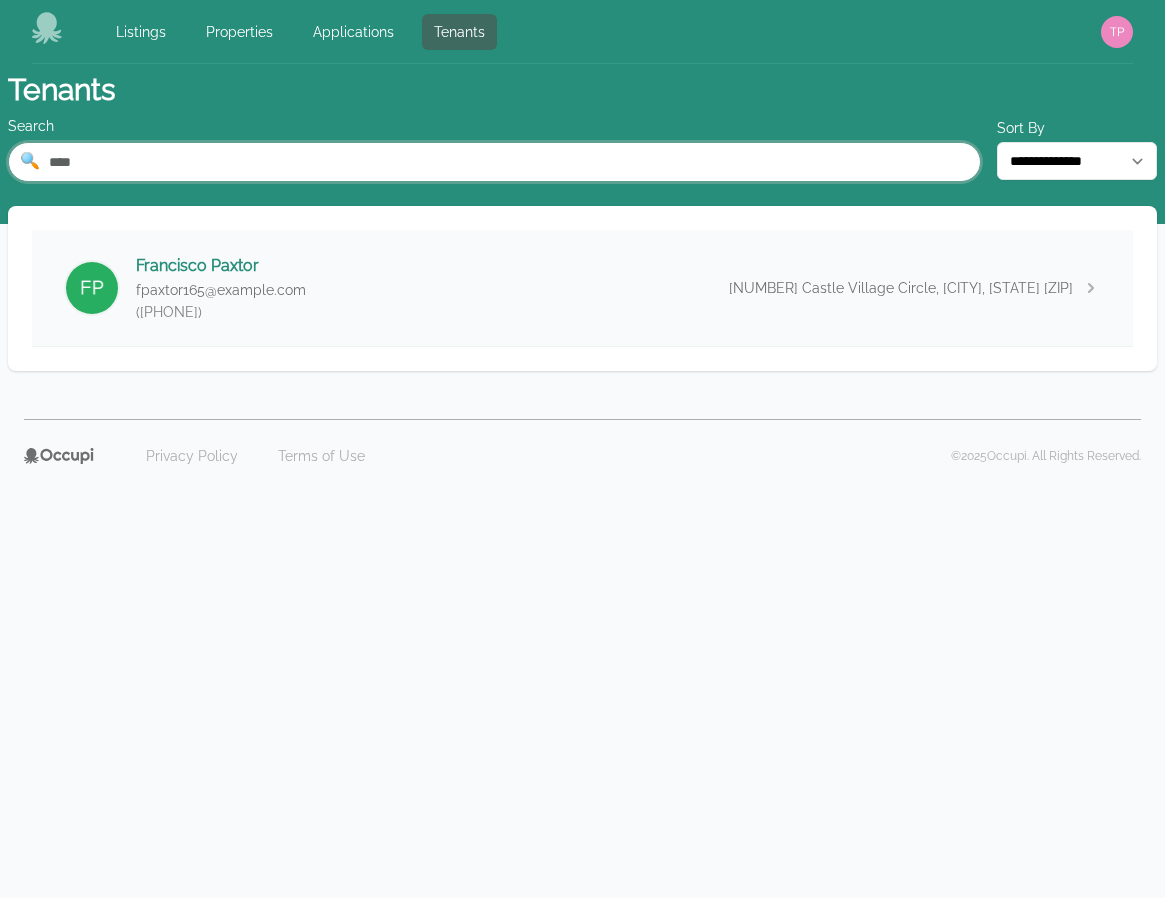 type on "****" 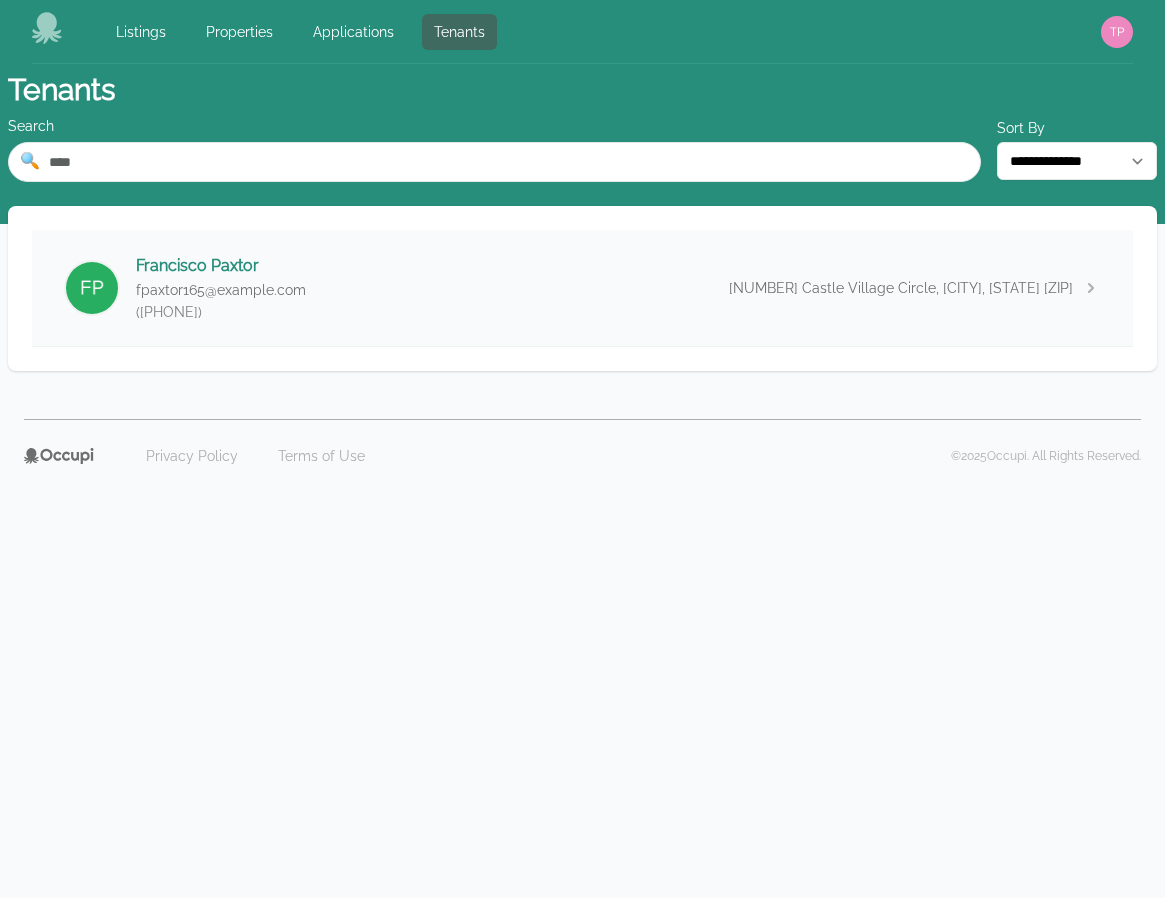 click on "Francisco Paxtor fpaxtor165@example.com [PHONE] 59 Castle Village Circle, Jasper, [STATE] [ZIP]" at bounding box center (582, 288) 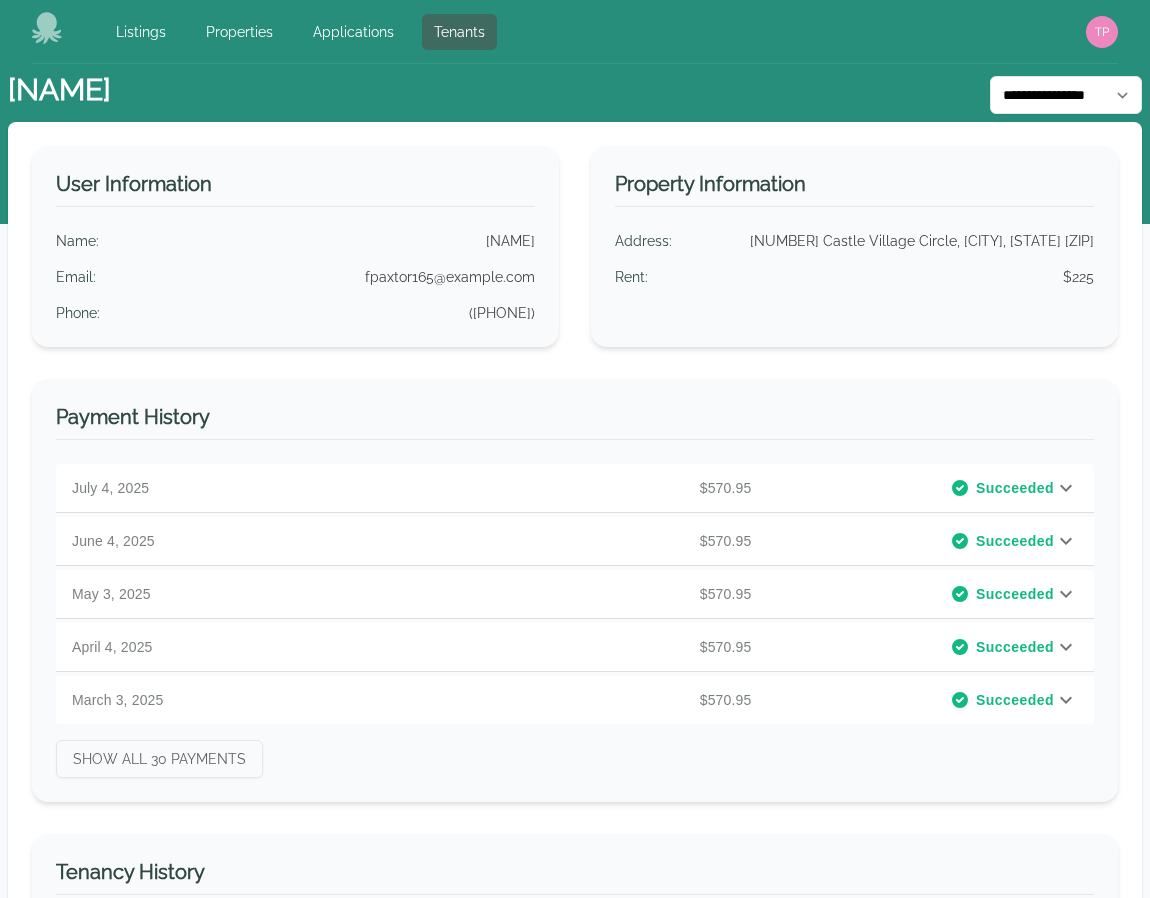 click at bounding box center [1066, 488] 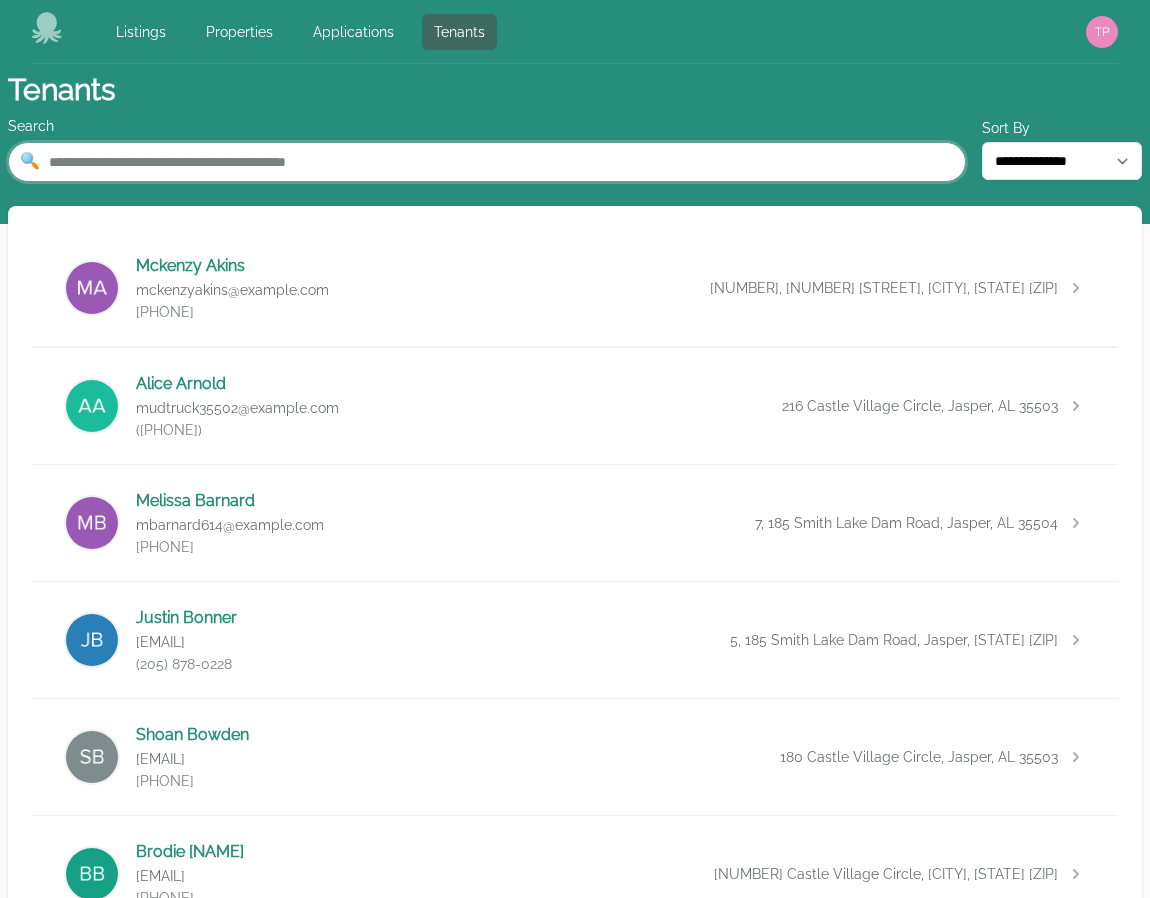click at bounding box center [487, 162] 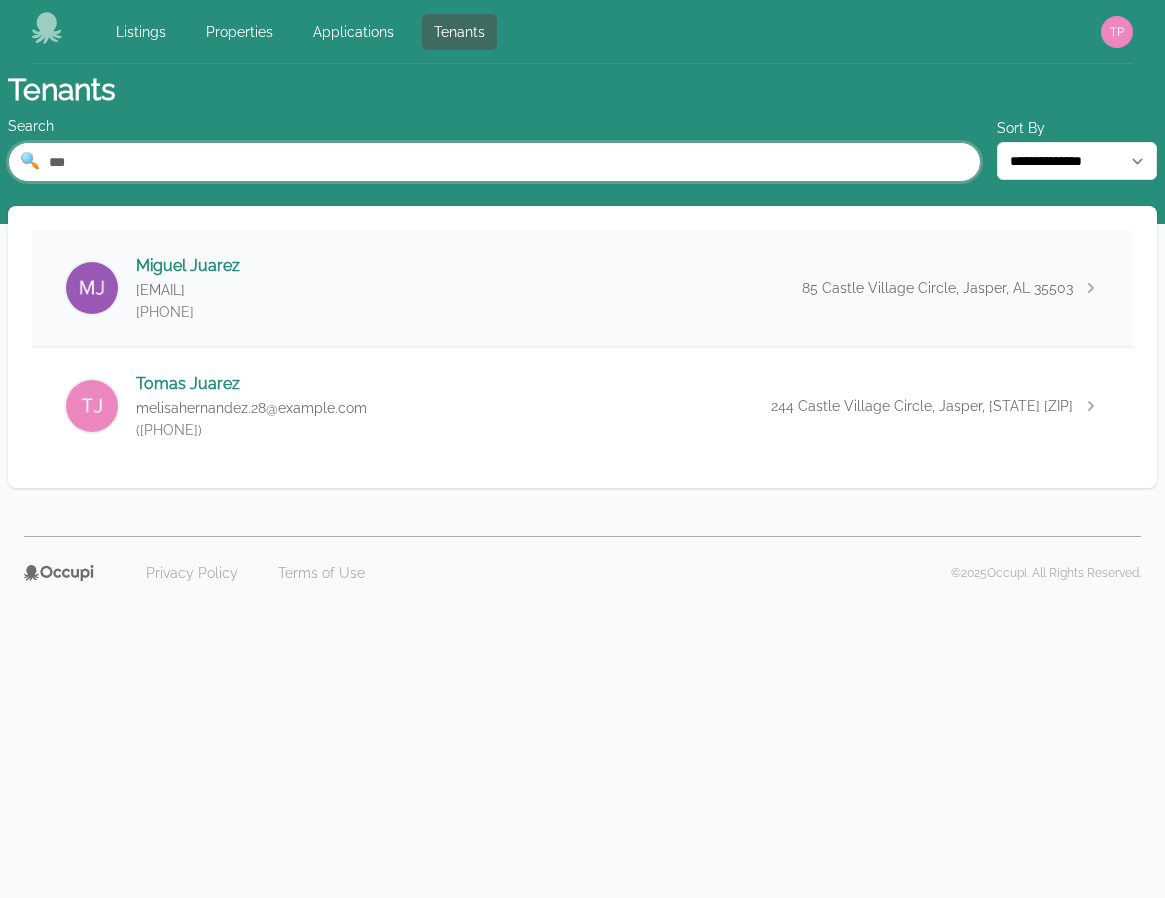 type on "***" 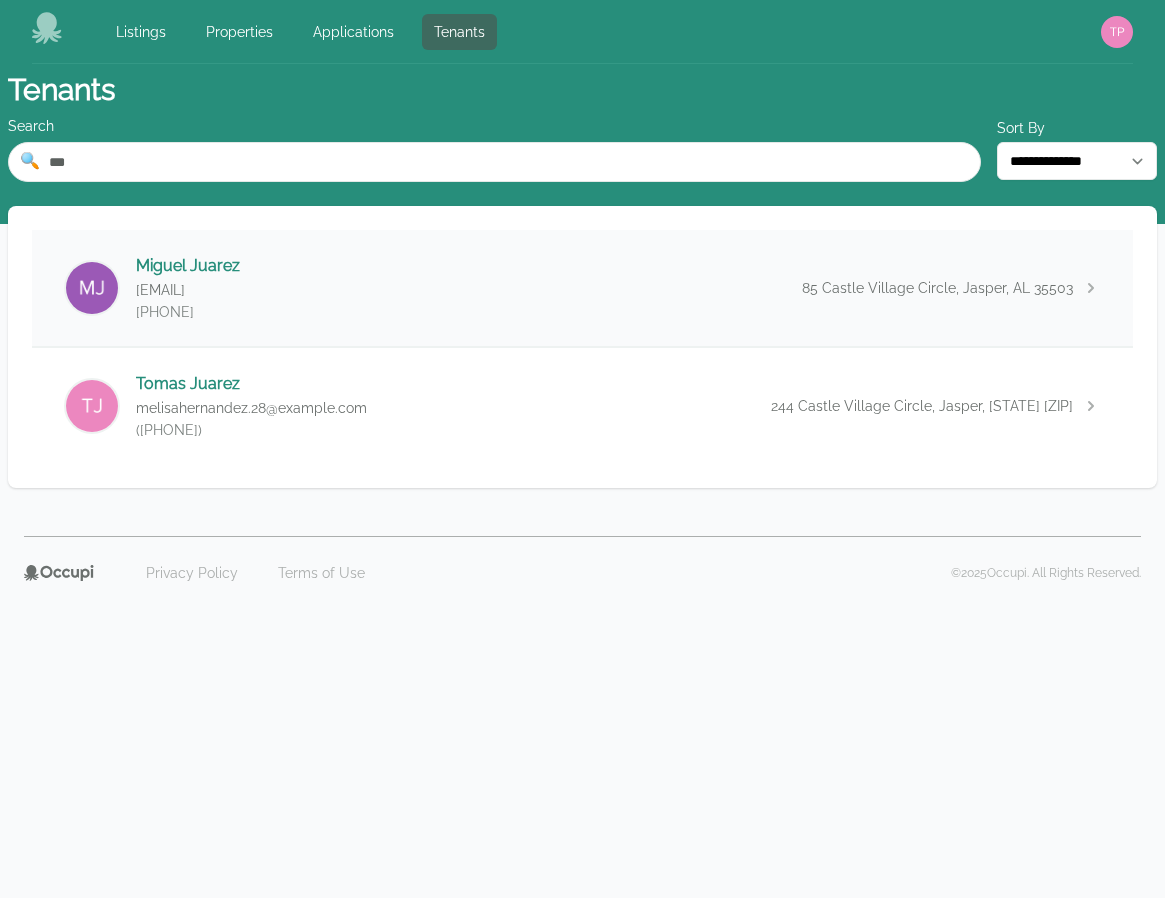 click on "[FIRST]   [LAST] [EMAIL] ([PHONE]) [NUMBER] Castle Village Circle, [CITY], [STATE] [ZIP]" at bounding box center [582, 288] 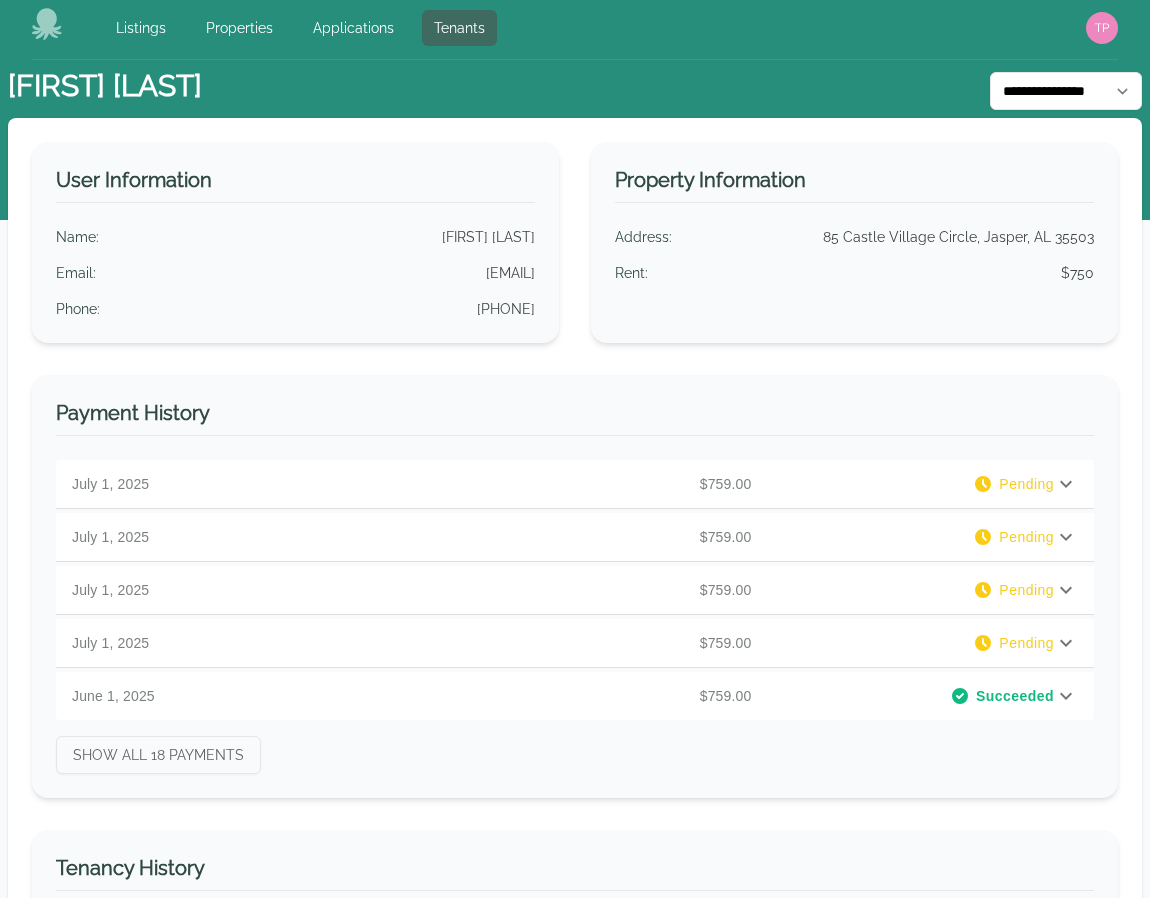 scroll, scrollTop: 0, scrollLeft: 0, axis: both 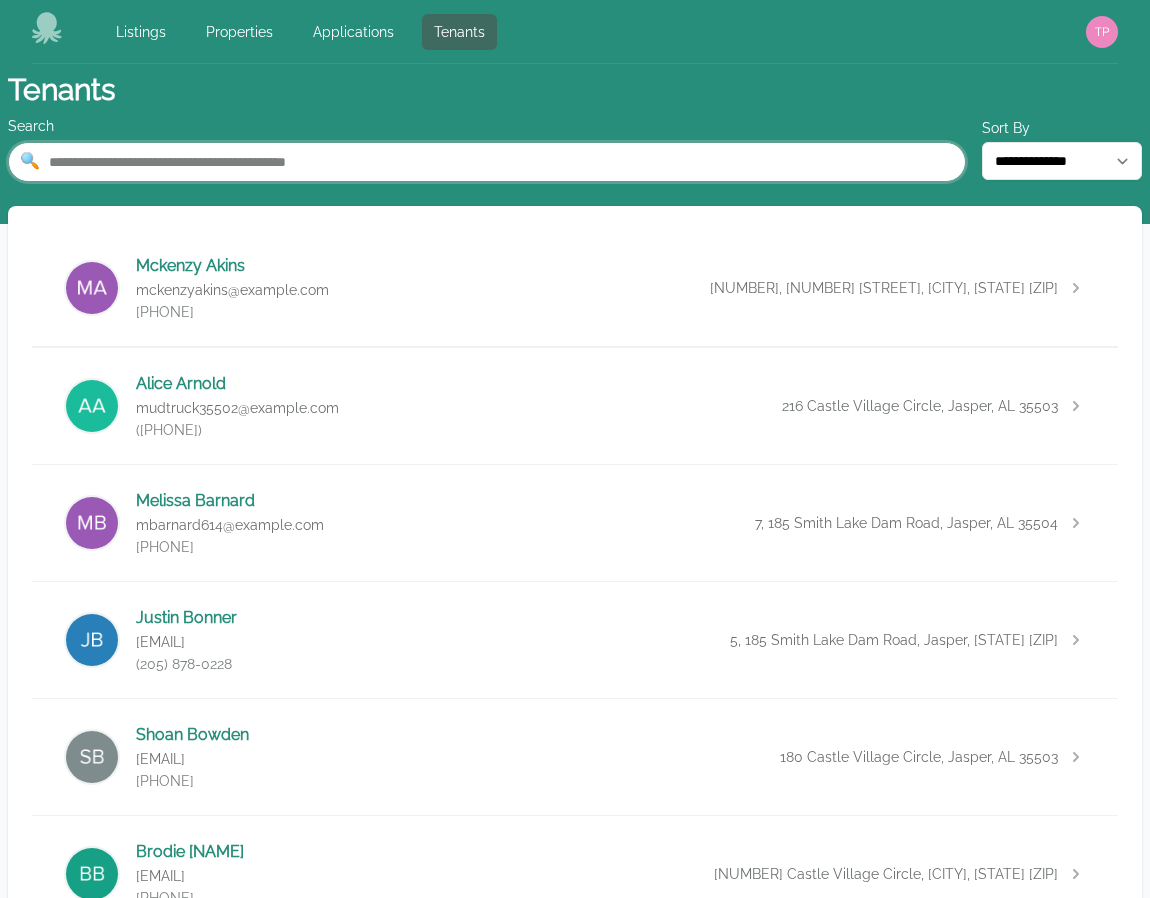 click at bounding box center [487, 162] 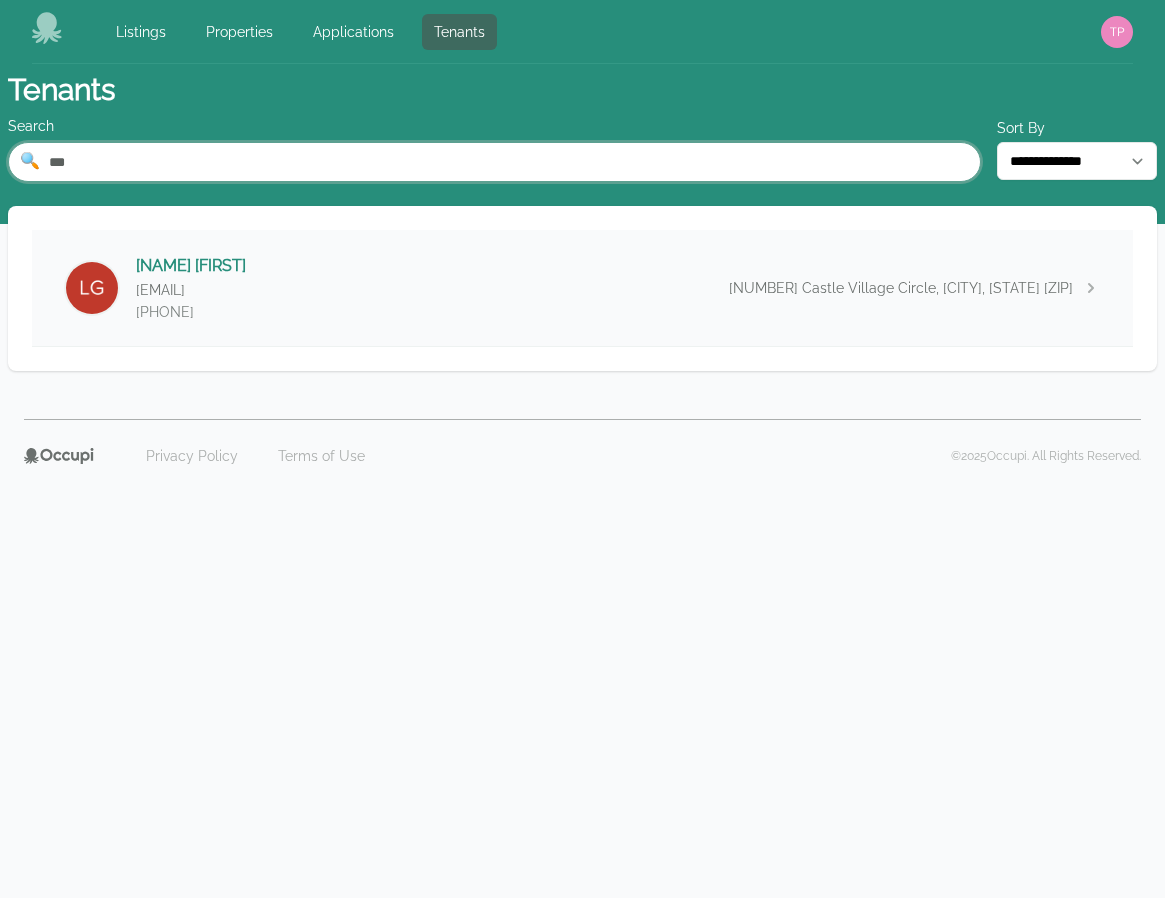 type on "***" 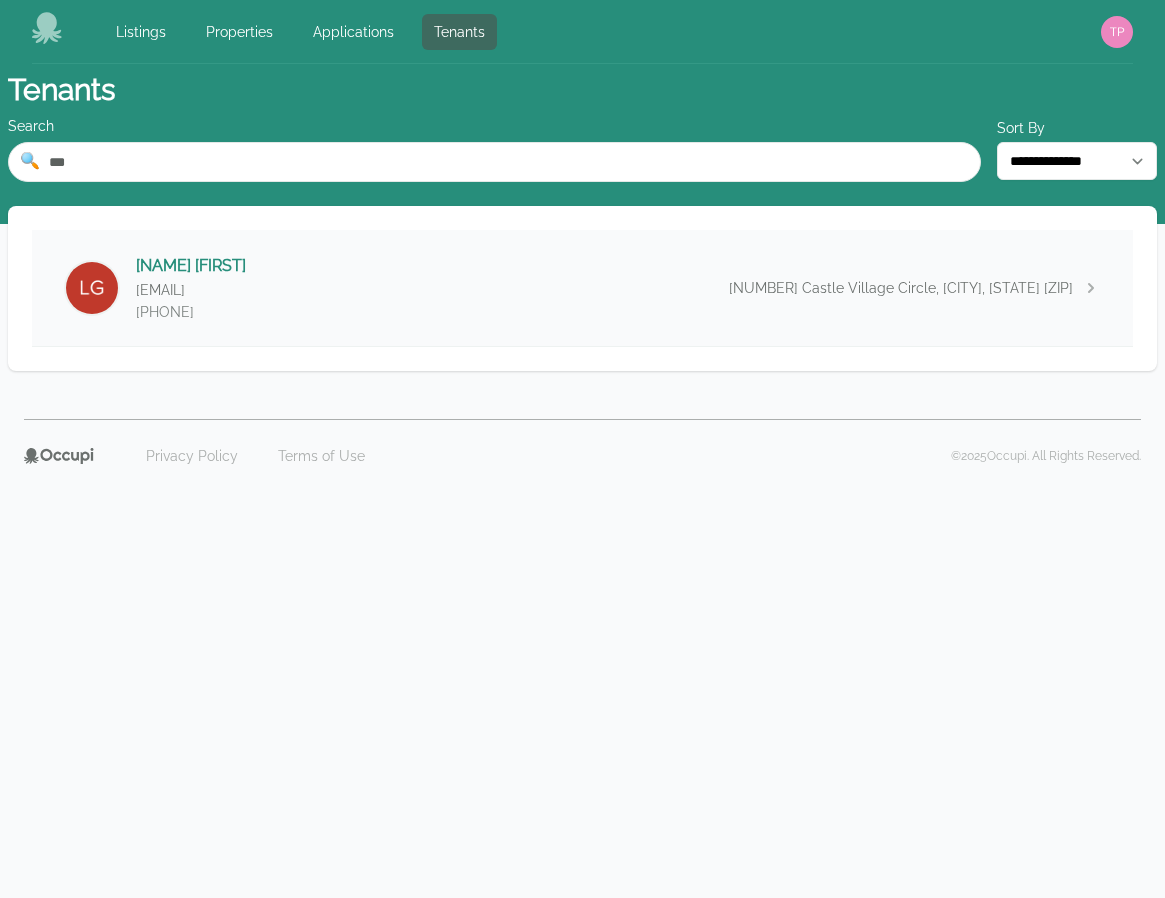click on "Lise Gomora liselee484@example.com [PHONE] 160 Castle Village Circle, Jasper, [STATE] [ZIP]" at bounding box center (582, 288) 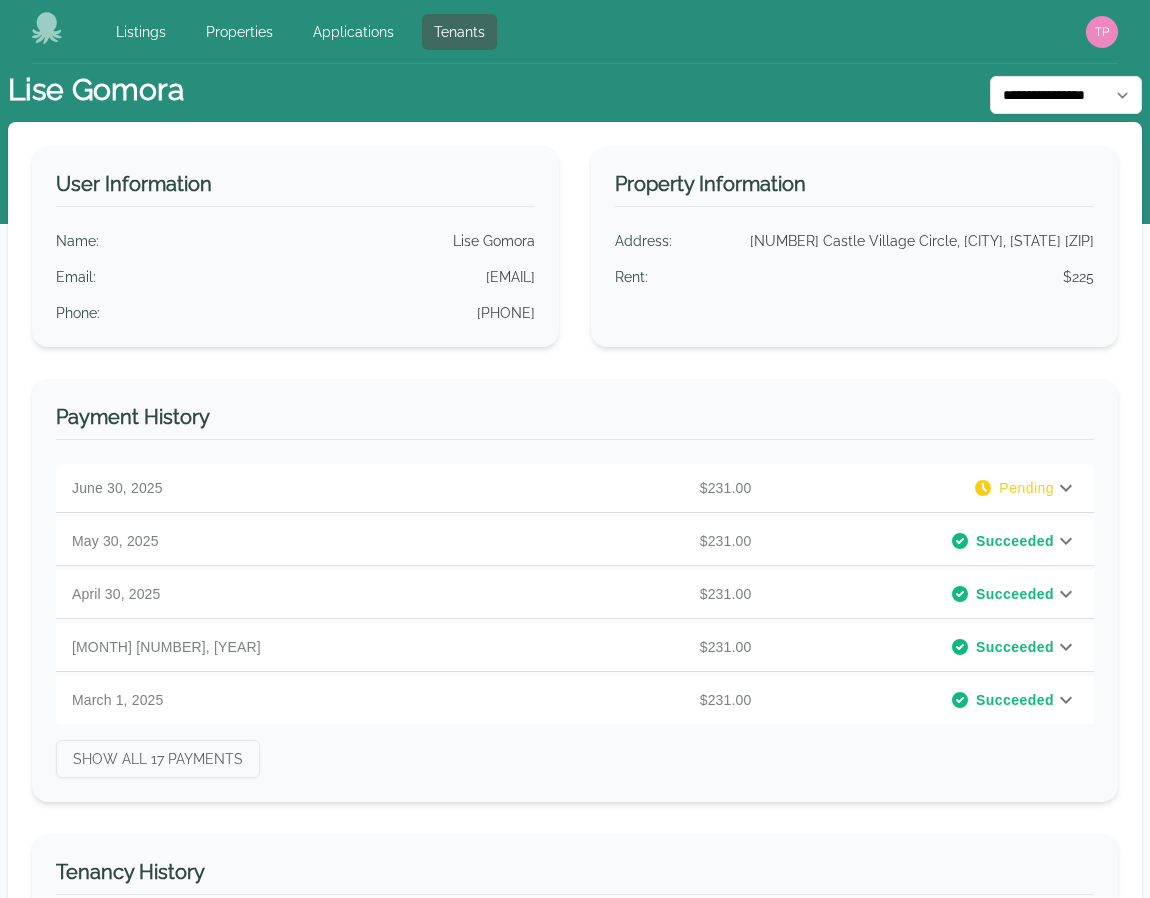 click on "**********" at bounding box center (575, 93) 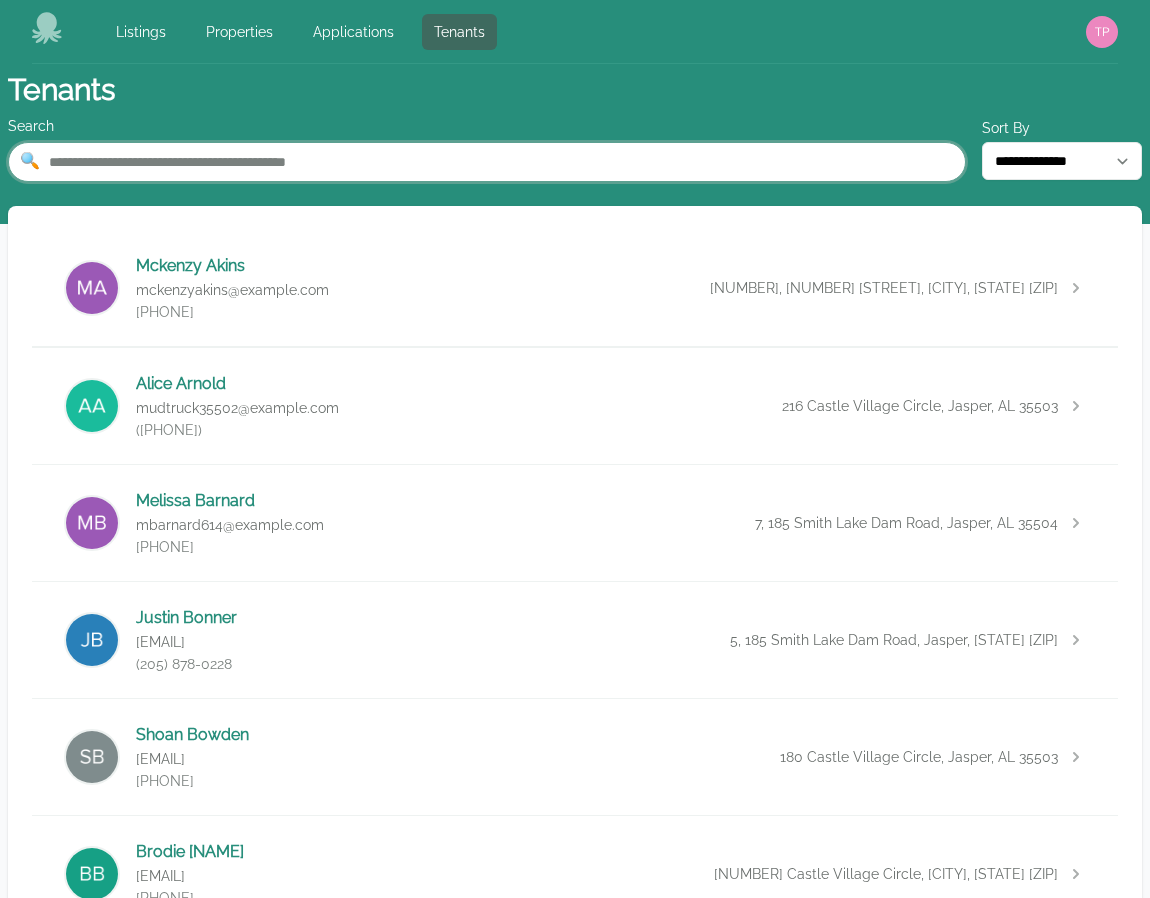 click at bounding box center (487, 162) 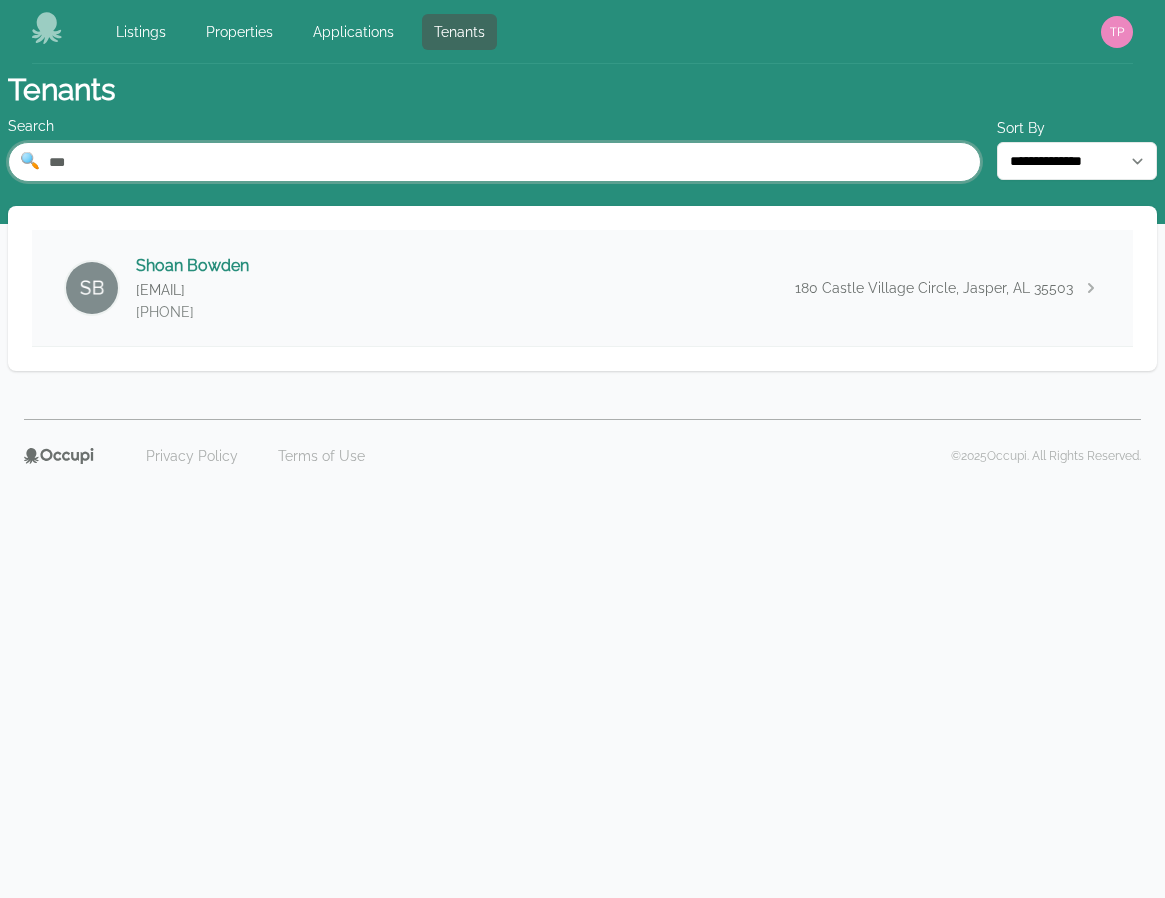 type on "***" 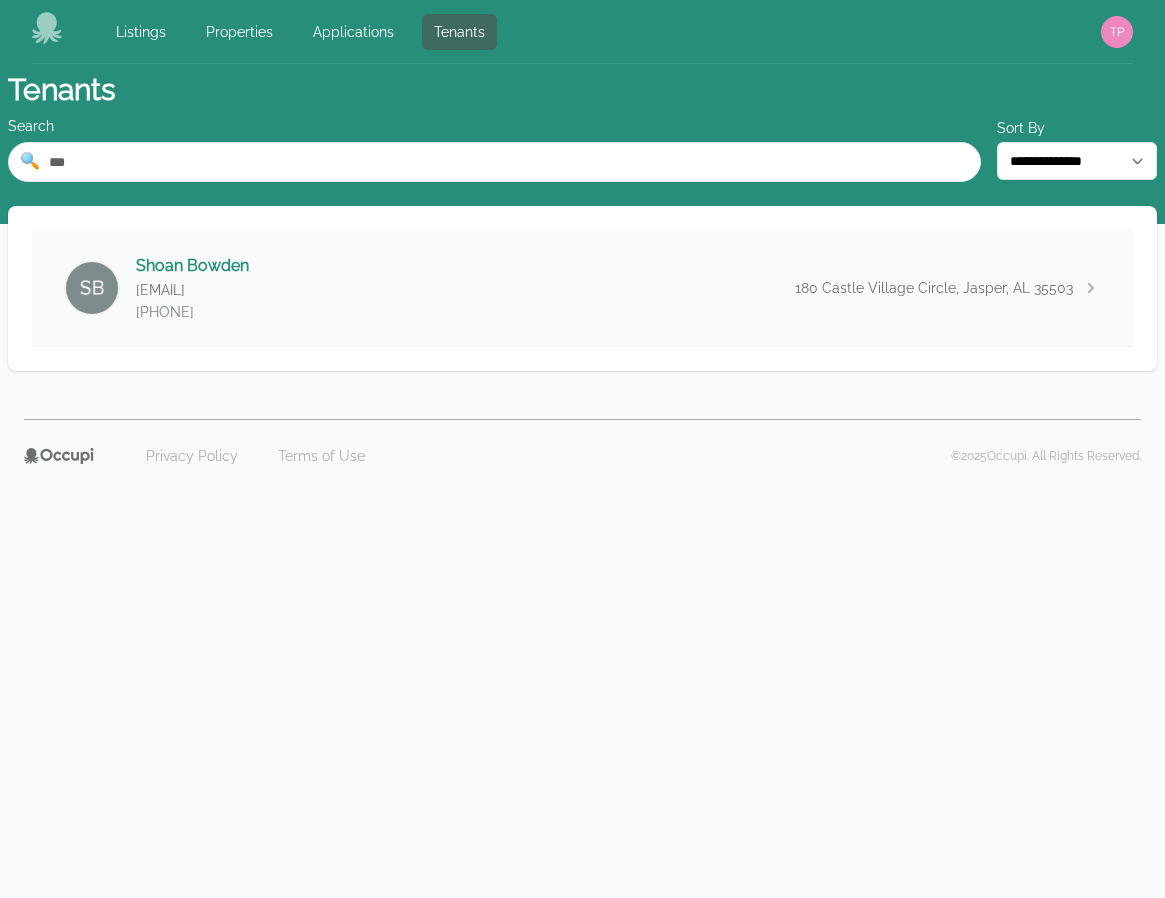click on "Shoan Bowden coupon_35501@example.com [PHONE] 180 Castle Village Circle, Jasper, [STATE] [ZIP]" at bounding box center (582, 288) 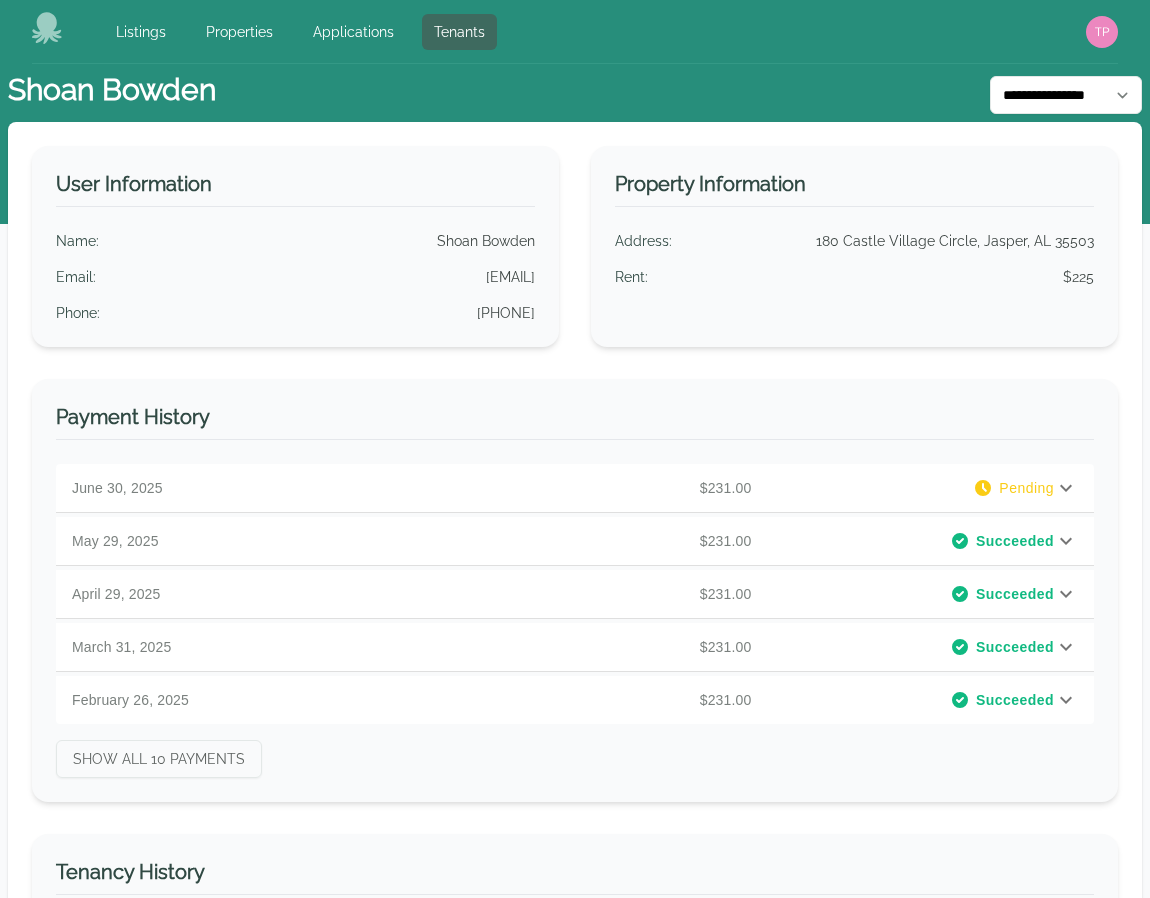 click on "**********" at bounding box center [575, 93] 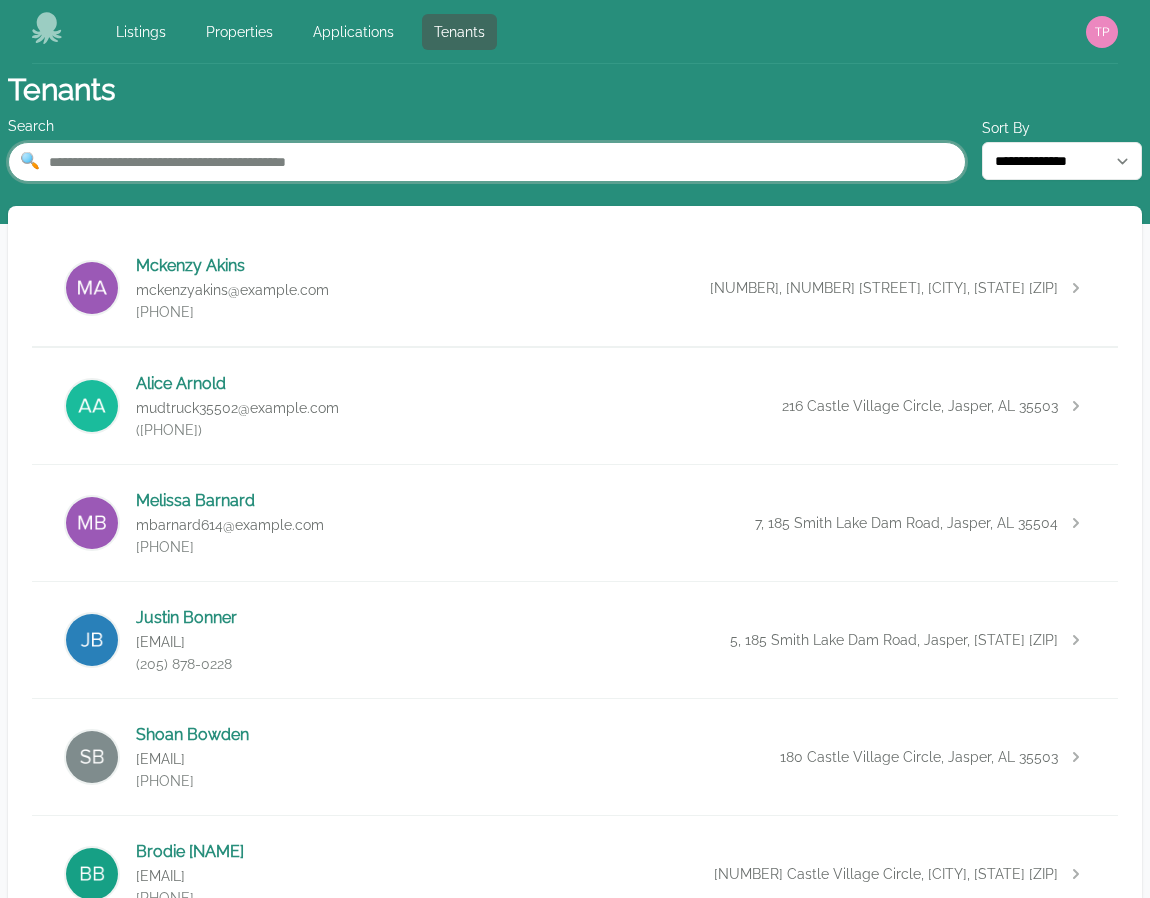 click at bounding box center (487, 162) 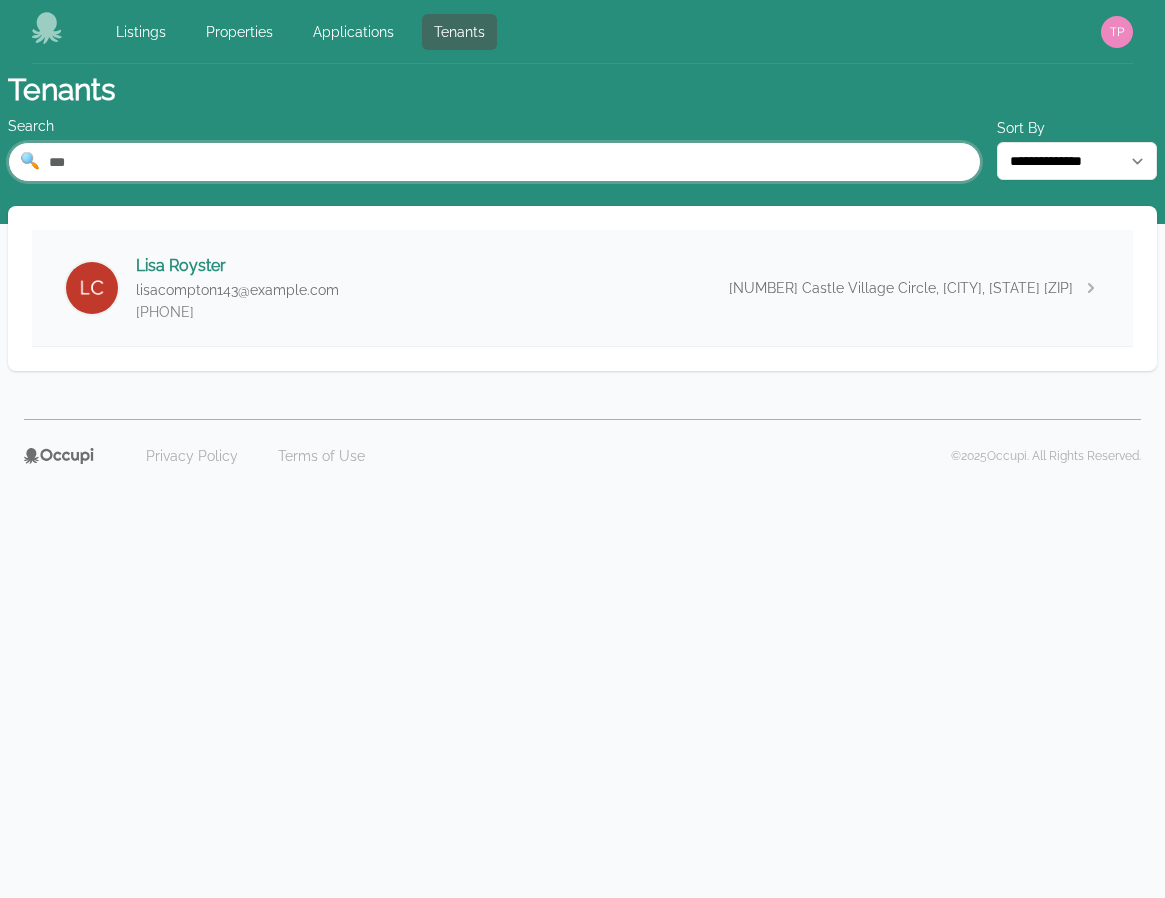 type on "***" 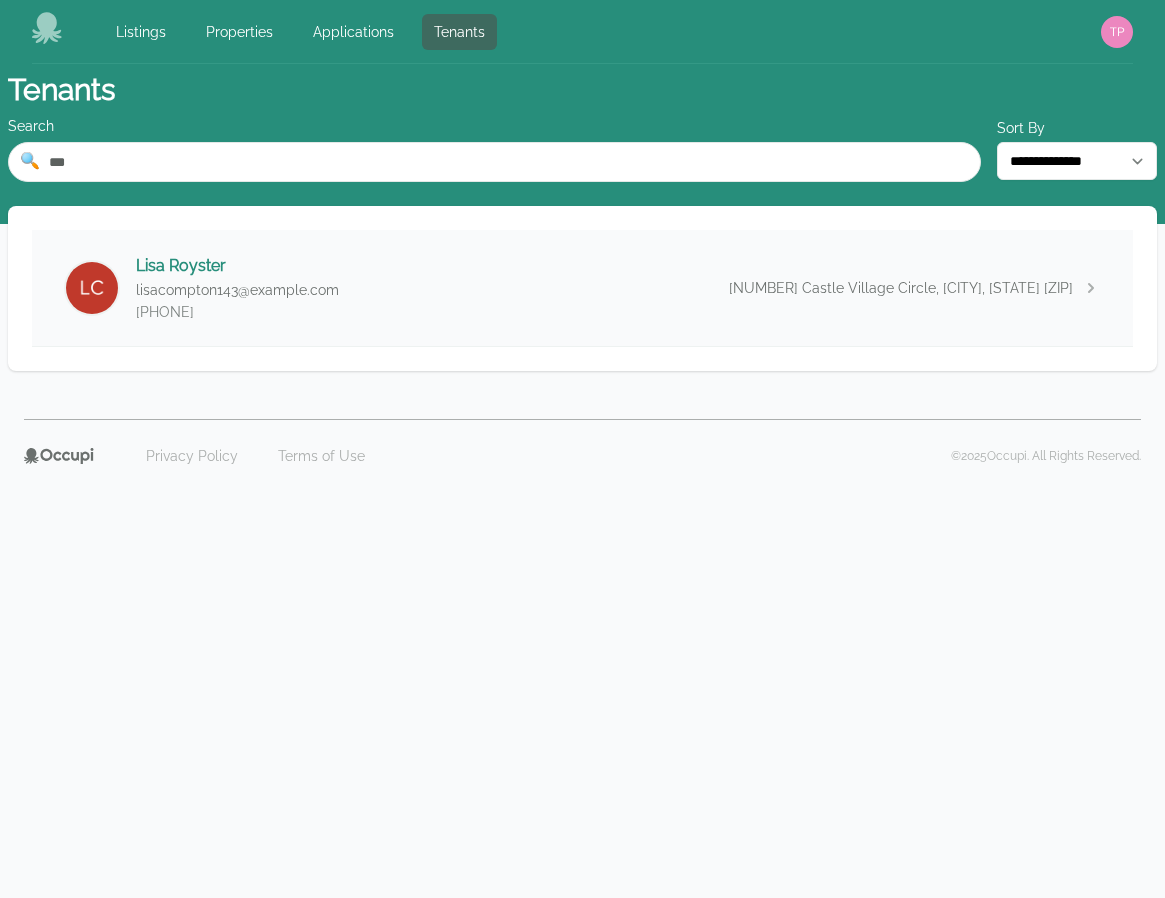 click on "Lisa Royster lisacompton143@example.com [PHONE] 185 Castle Village Circle, Jasper, [STATE] [ZIP]" at bounding box center [582, 288] 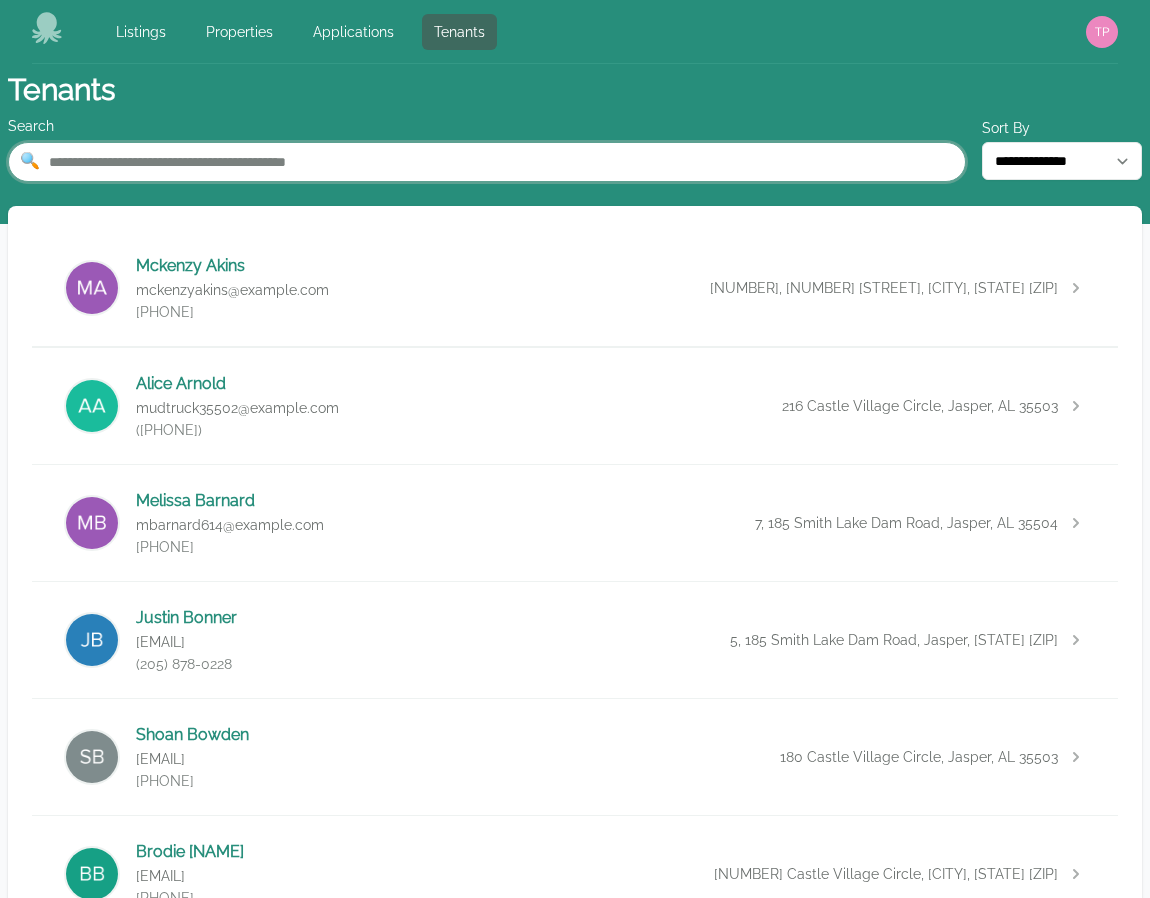 click at bounding box center (487, 162) 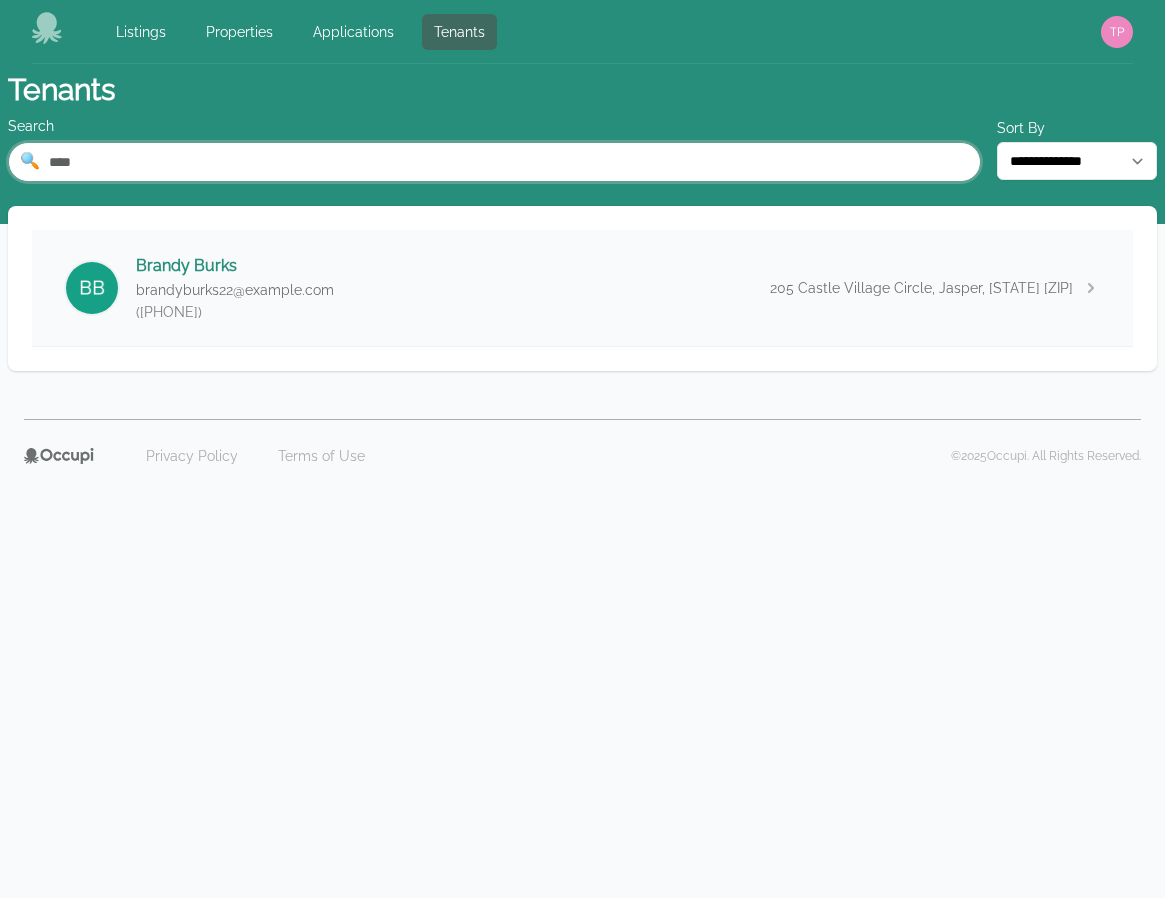 type on "****" 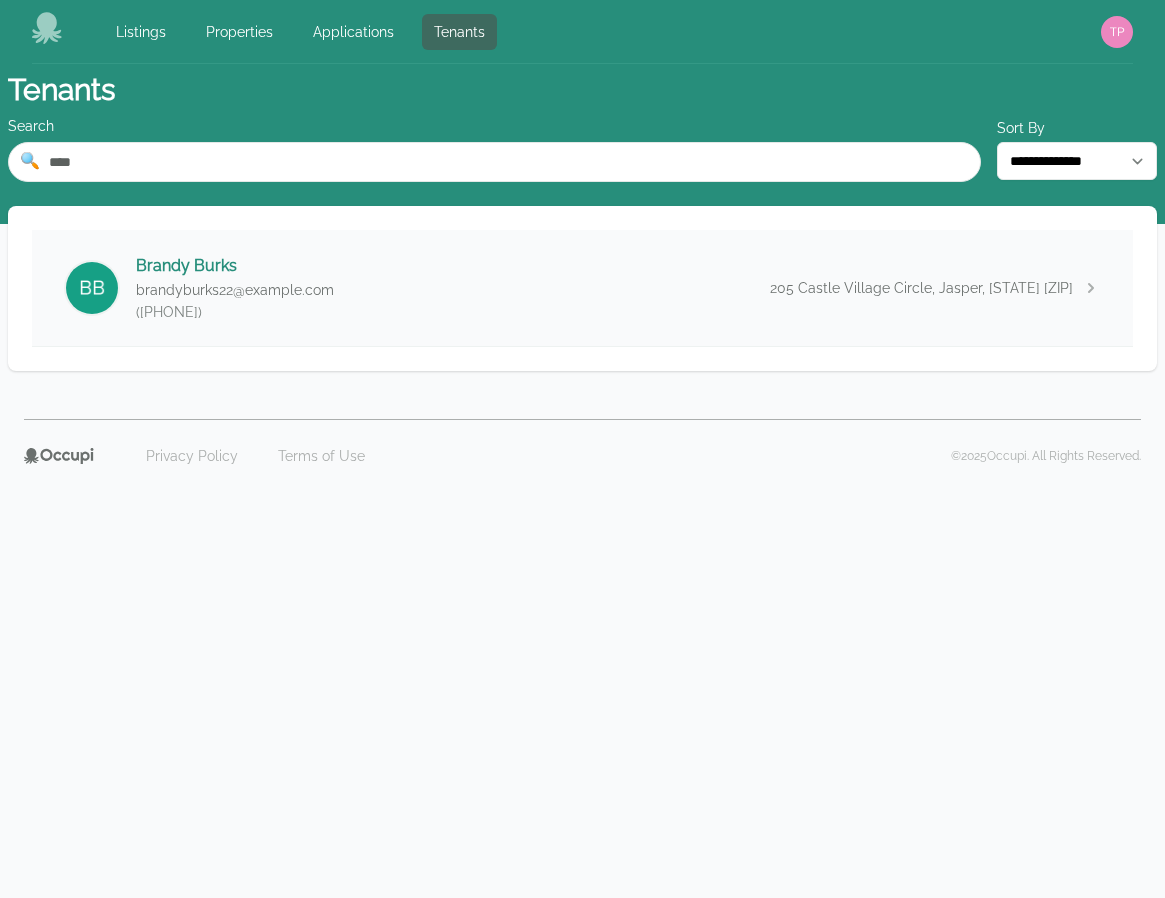 click on "[FIRST]   [LAST] [EMAIL] ([PHONE]) [NUMBER] Castle Village Circle, [CITY], [STATE] [ZIP]" at bounding box center (582, 288) 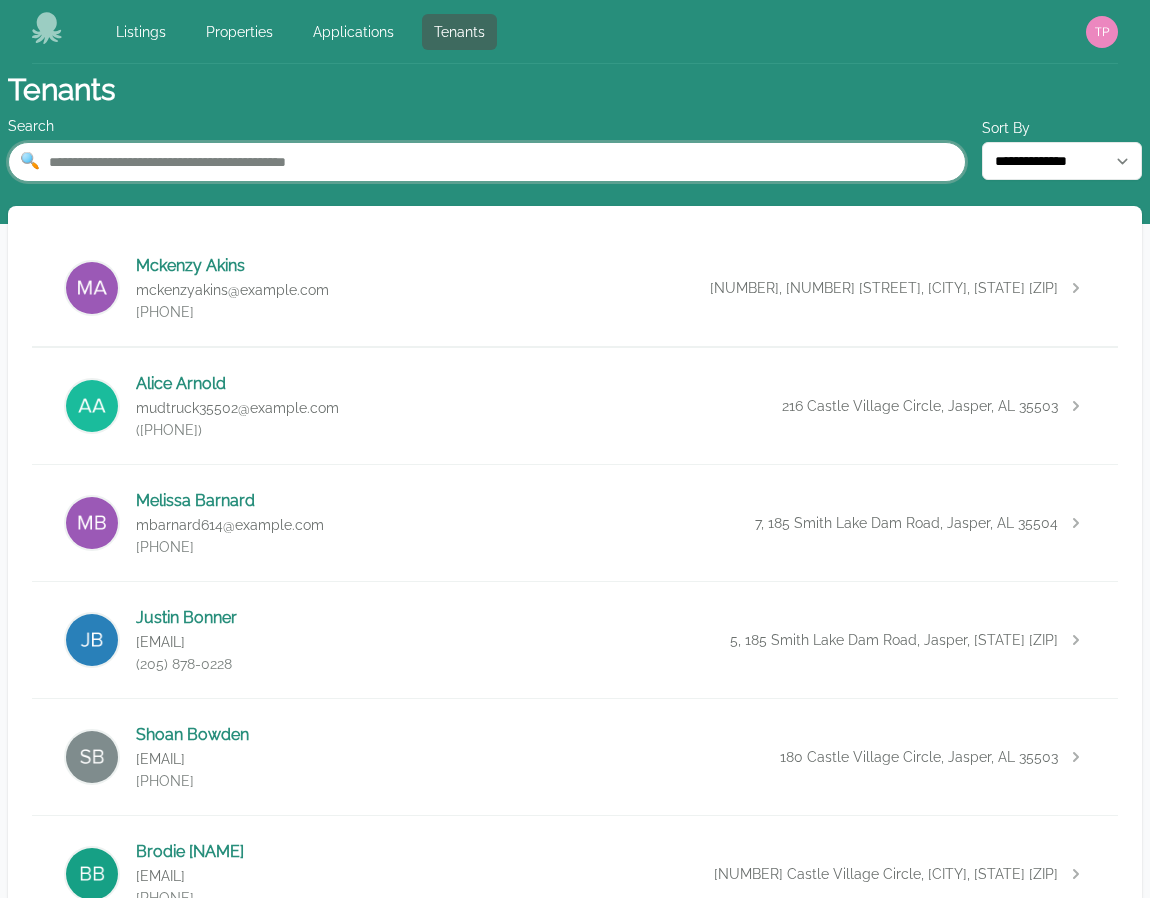 click at bounding box center (487, 162) 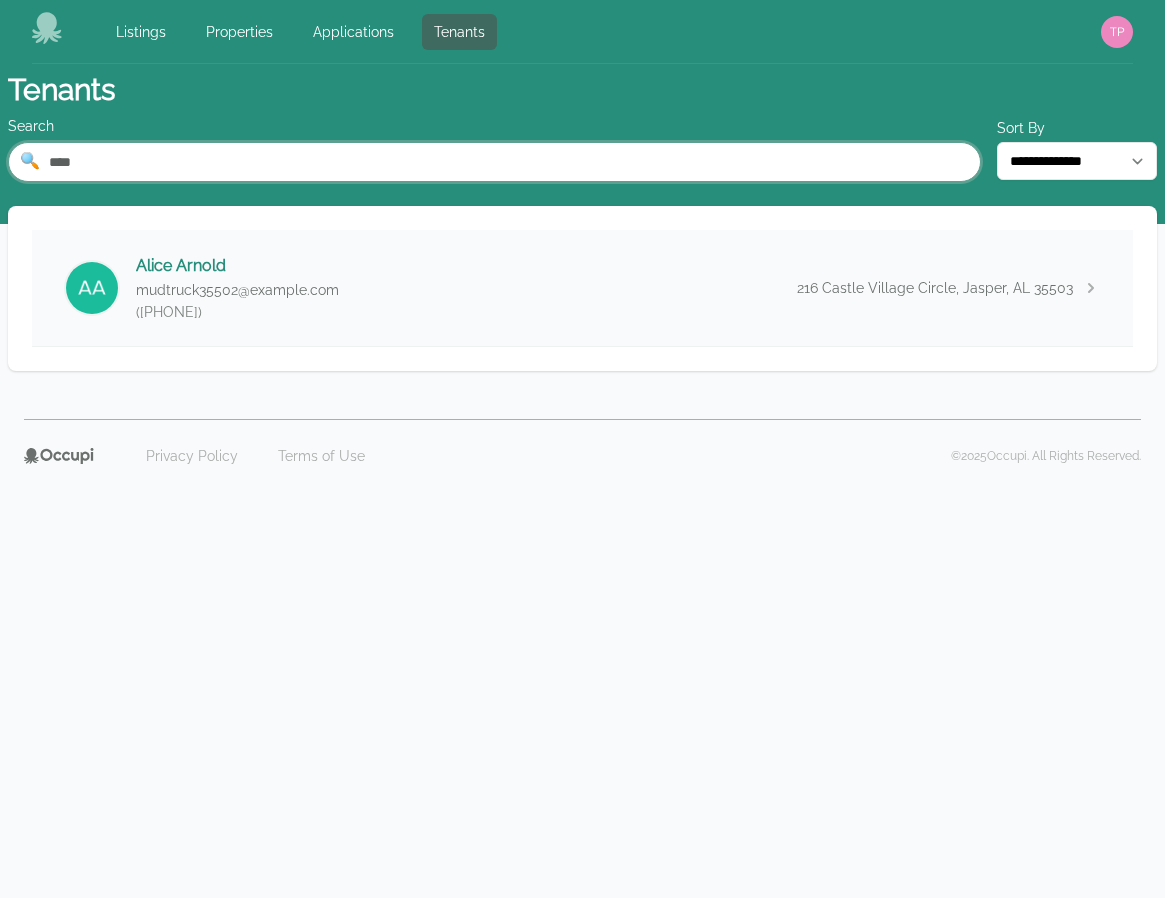 type on "****" 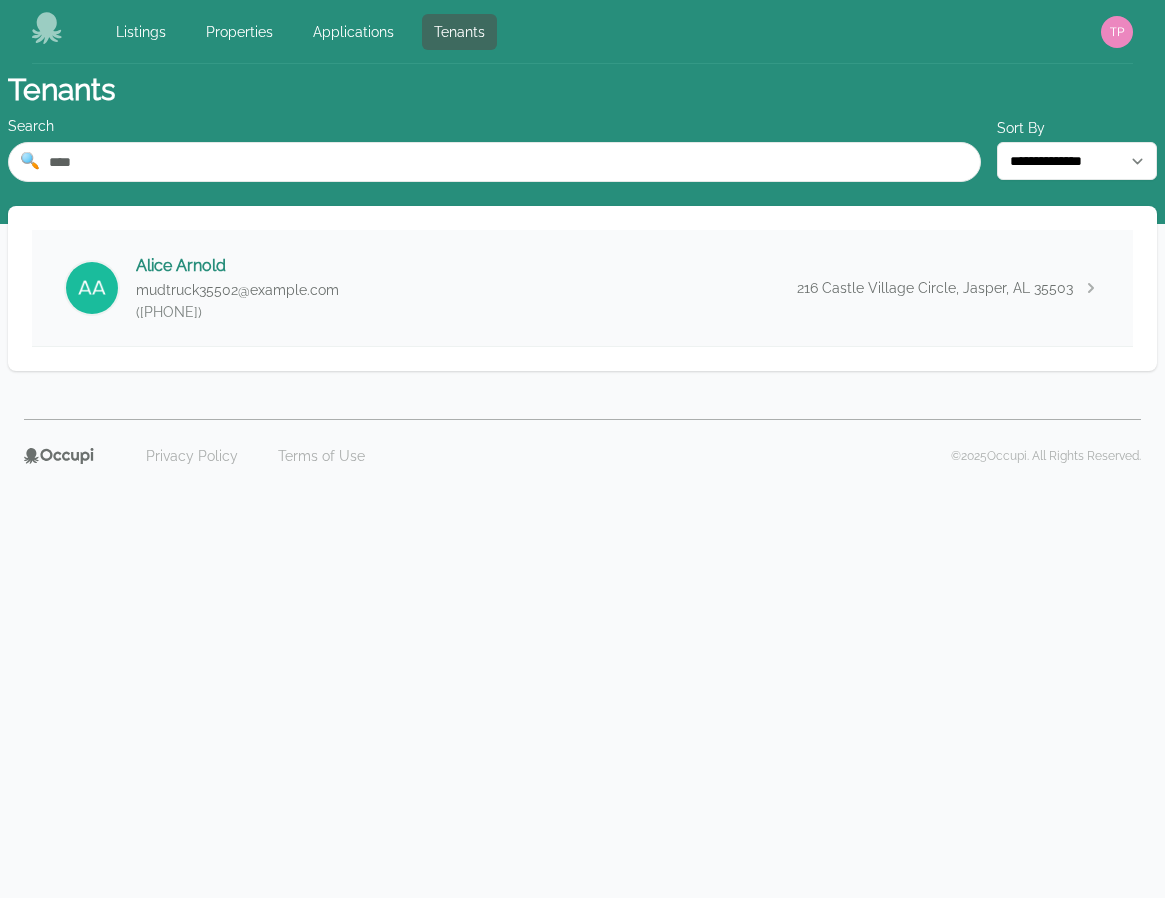 click on "Alice Arnold mudtruck35502@example.com [PHONE] 216 Castle Village Circle, Jasper, [STATE] [ZIP]" at bounding box center (582, 288) 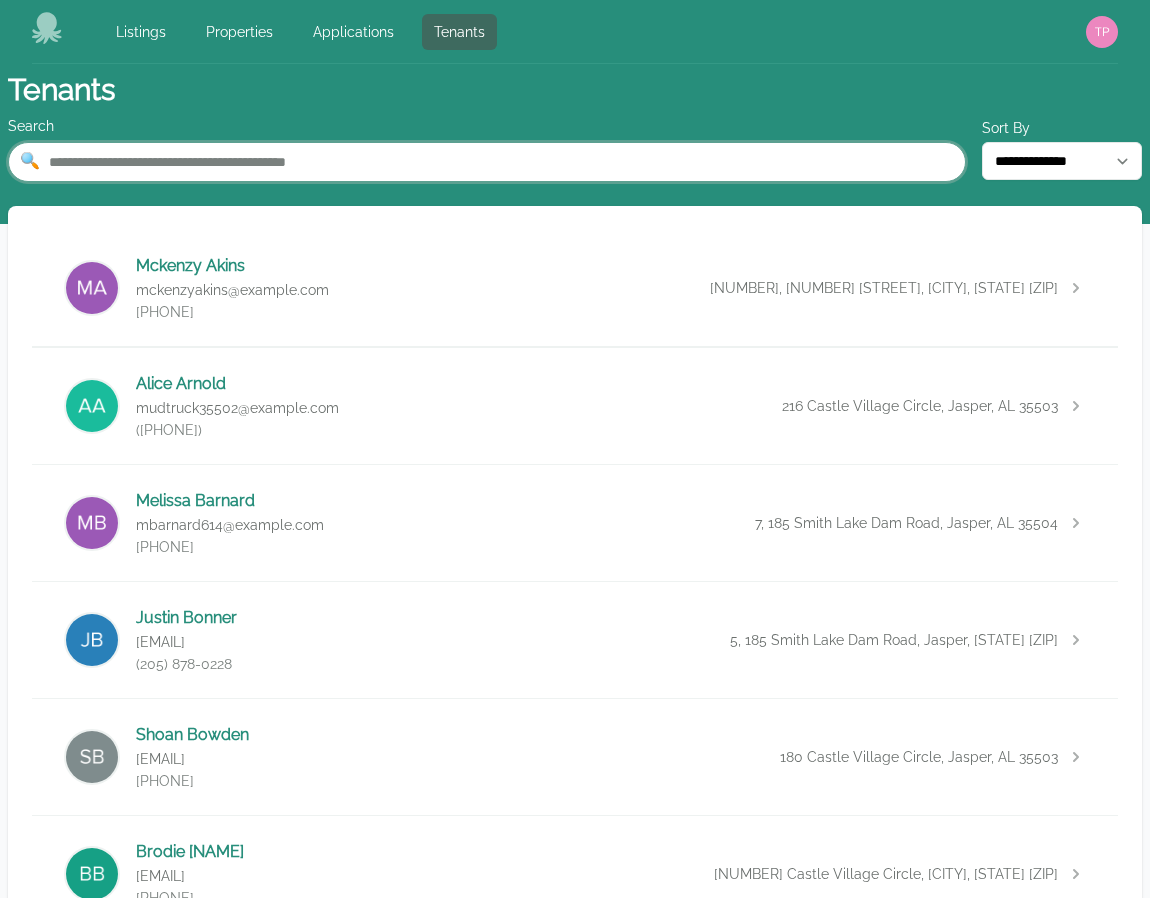 click at bounding box center [487, 162] 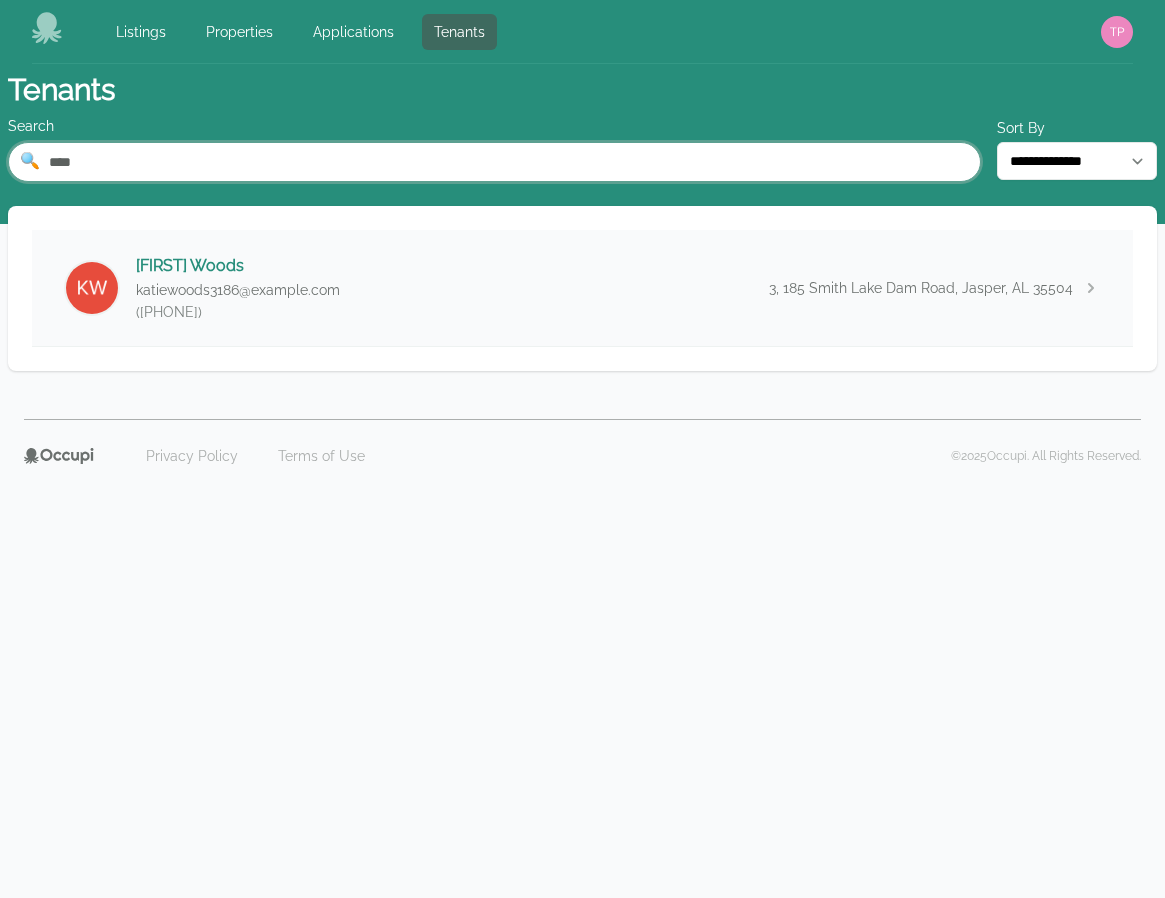 type on "****" 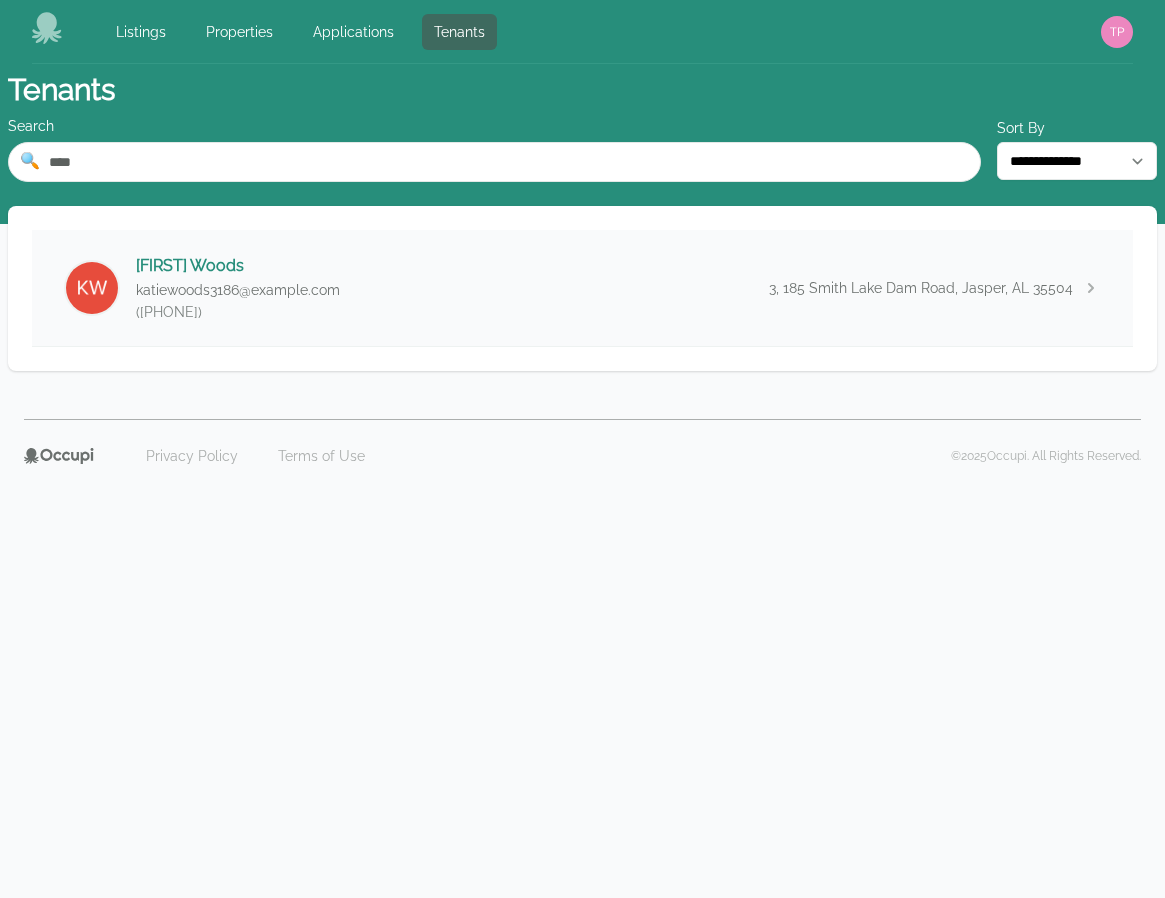 click on "[FIRST]   [LAST] [EMAIL] ([PHONE]) [NUMBER], [NUMBER] [STREET], [CITY], [STATE] [ZIP]" at bounding box center [582, 288] 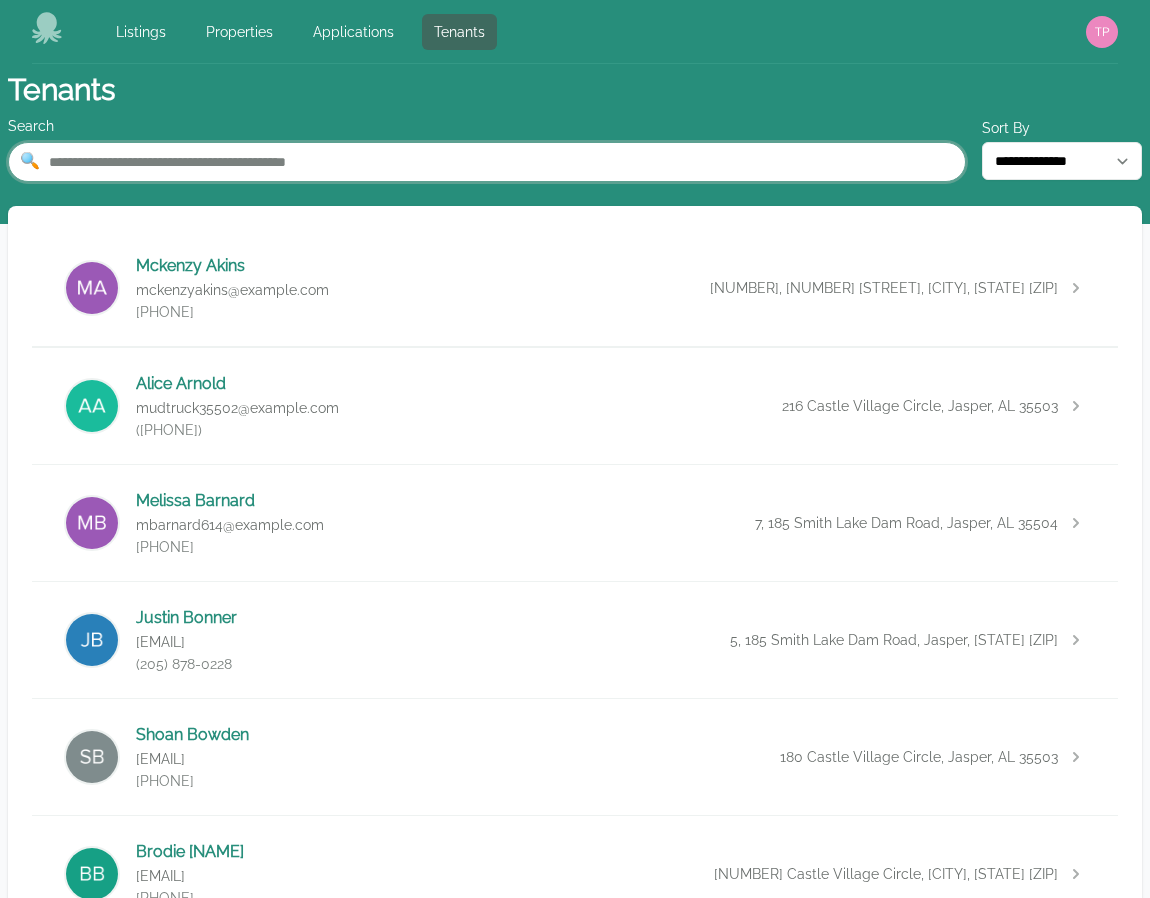 click at bounding box center [487, 162] 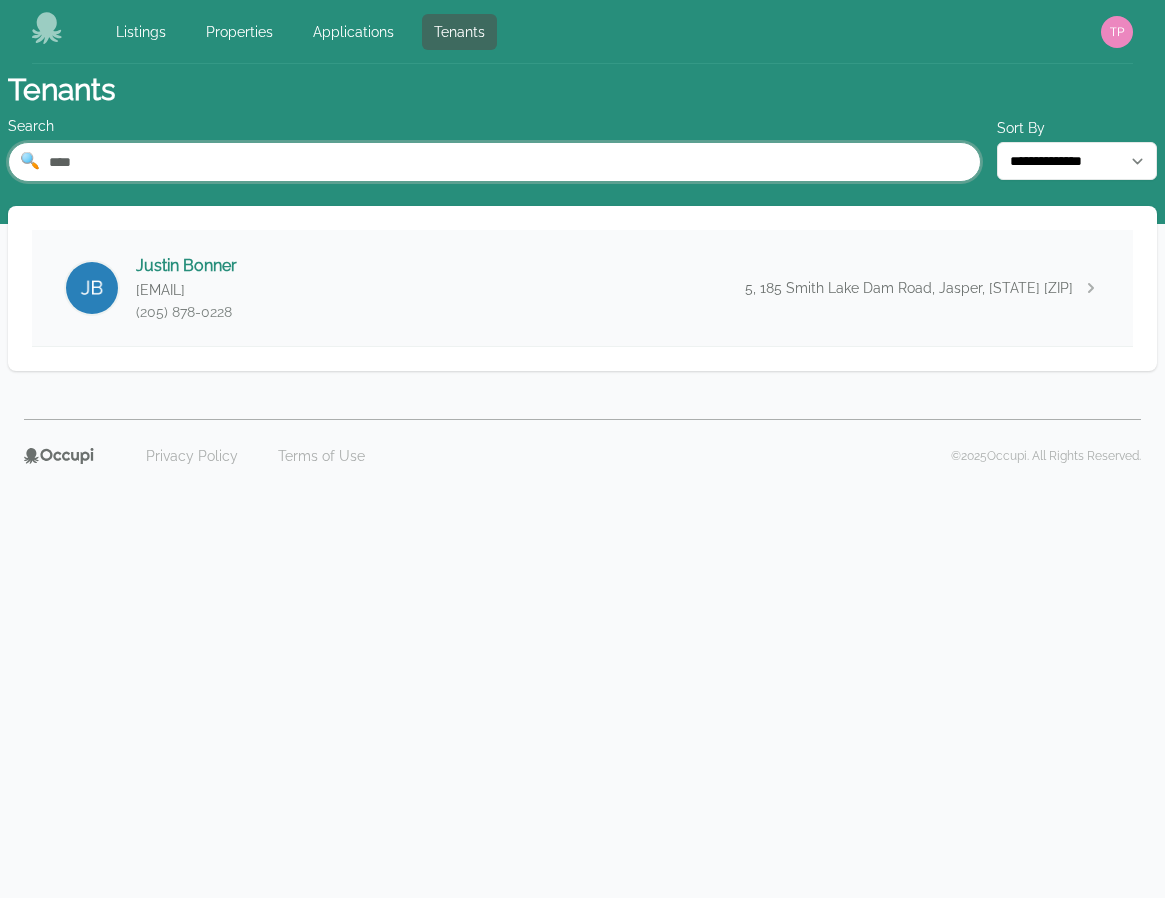 type on "****" 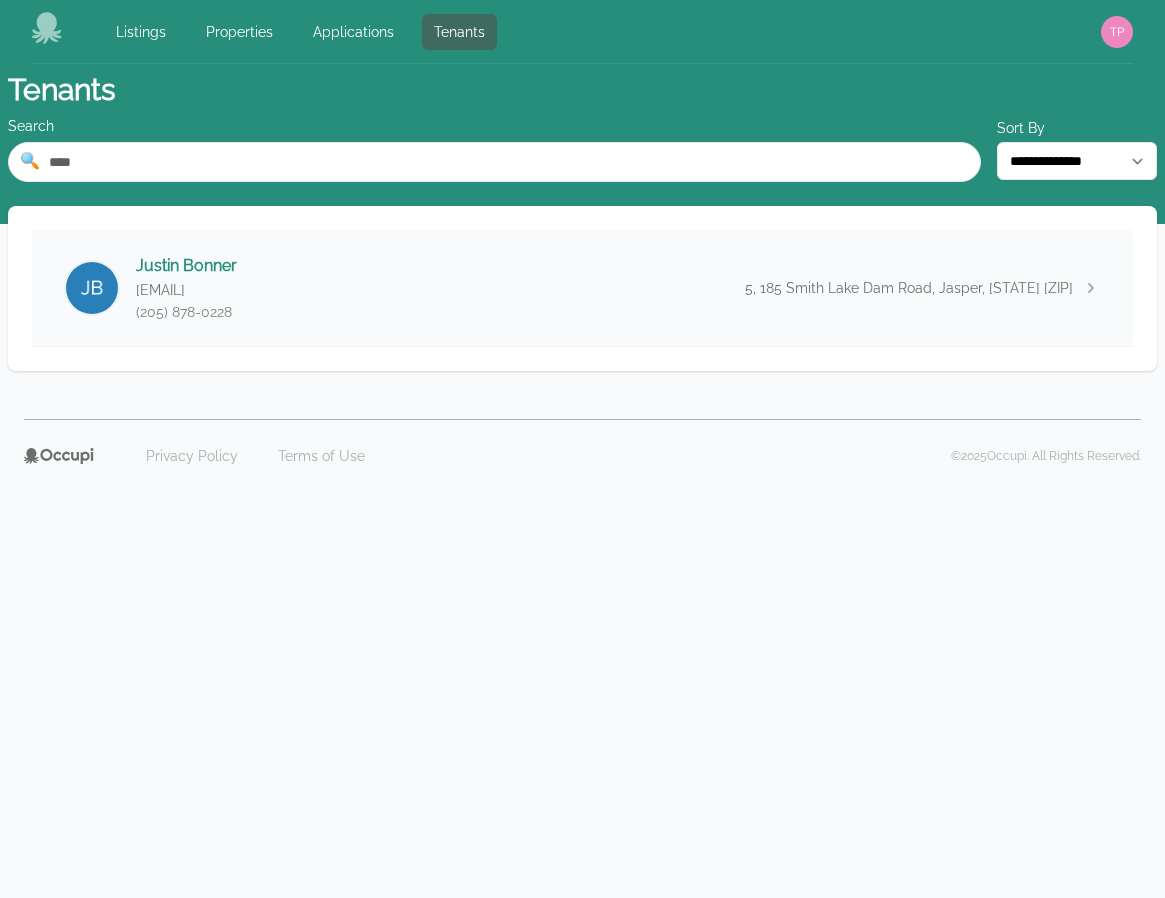 click on "[FIRST]   [LAST] [EMAIL] ([PHONE]) [NUMBER], [NUMBER] [STREET], [CITY], [STATE] [ZIP]" at bounding box center [582, 288] 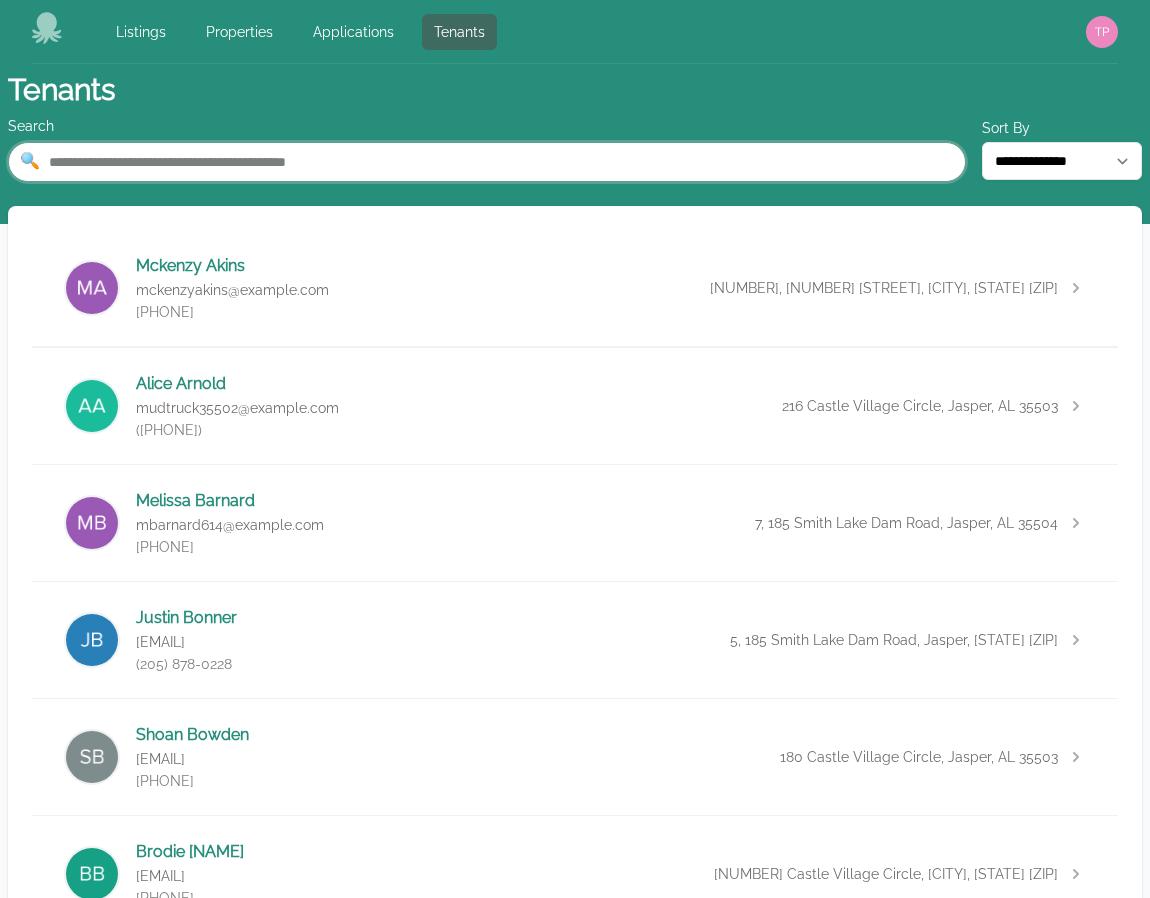 click at bounding box center (487, 162) 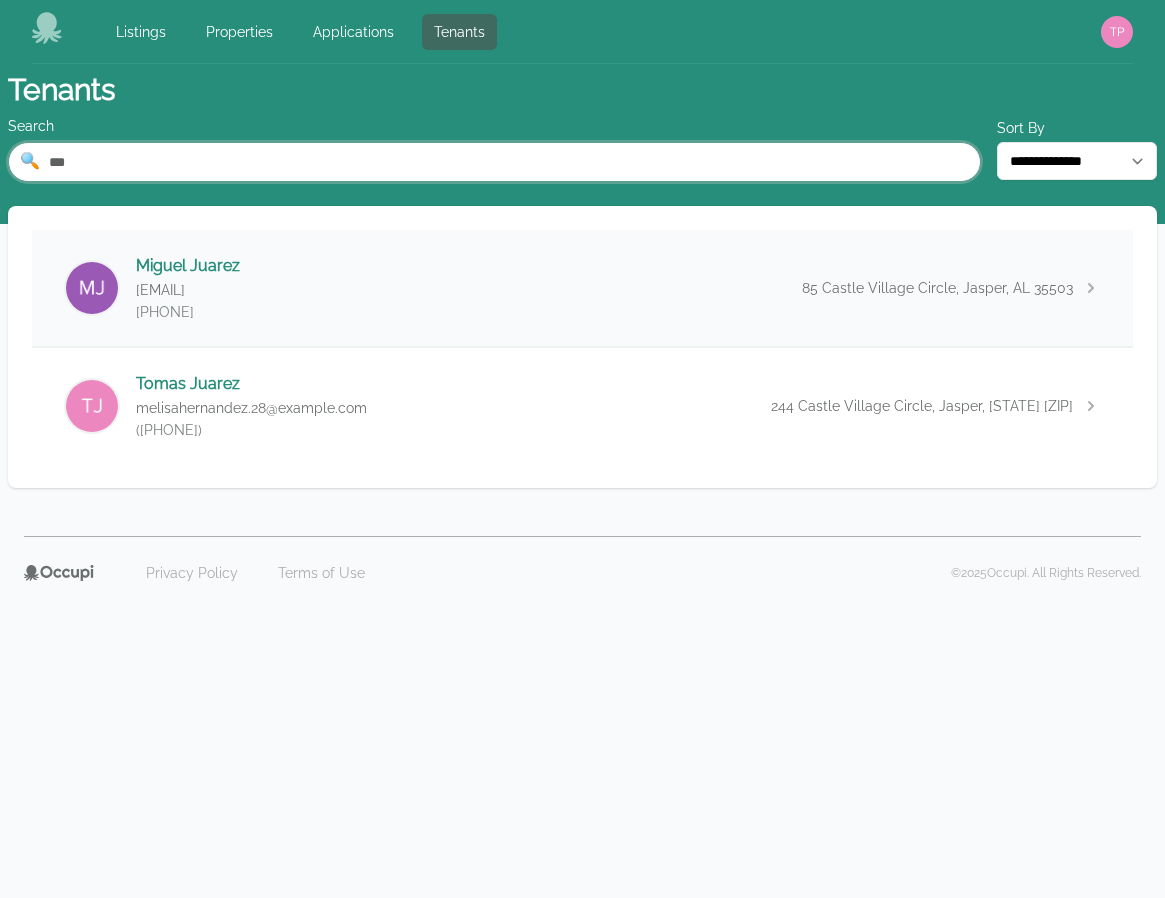 type on "***" 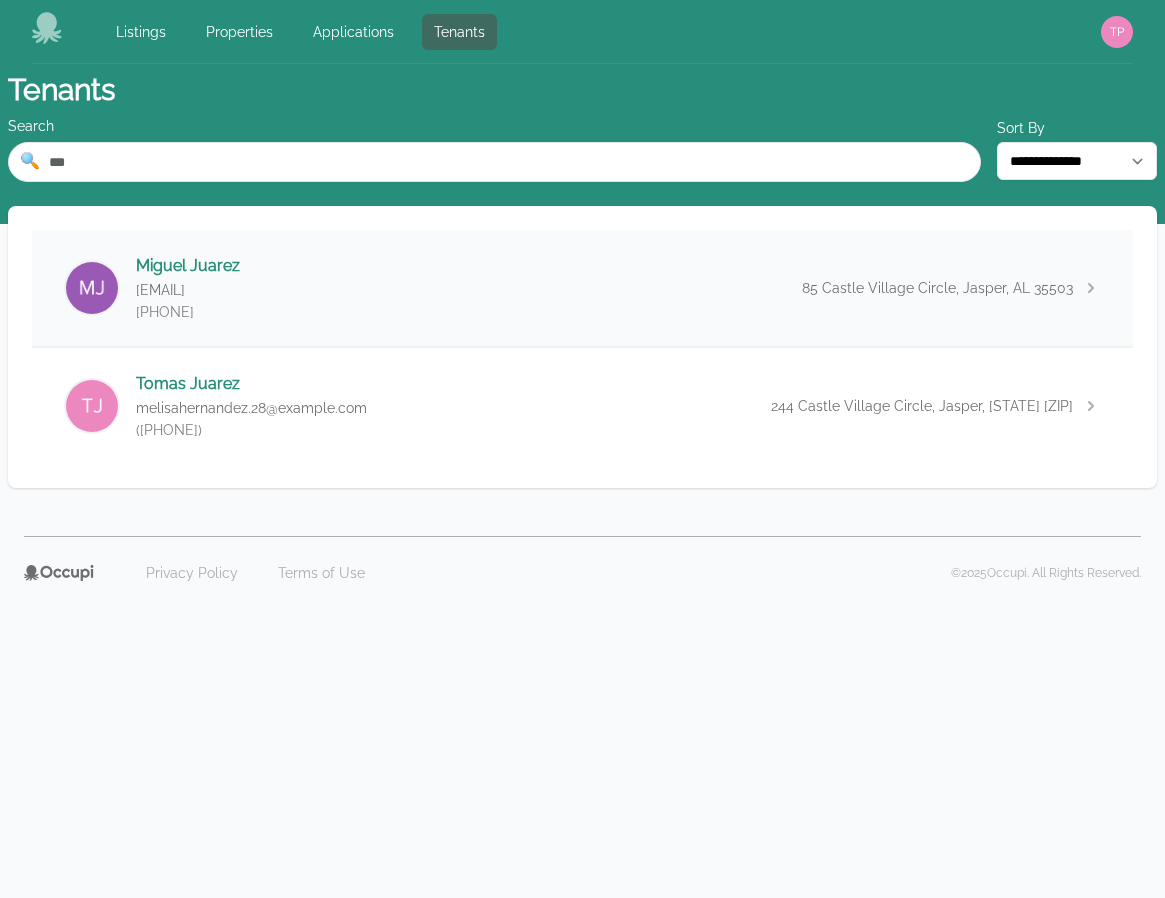click on "[FIRST]   [LAST] [EMAIL] ([PHONE]) [NUMBER] Castle Village Circle, [CITY], [STATE] [ZIP]" at bounding box center (582, 288) 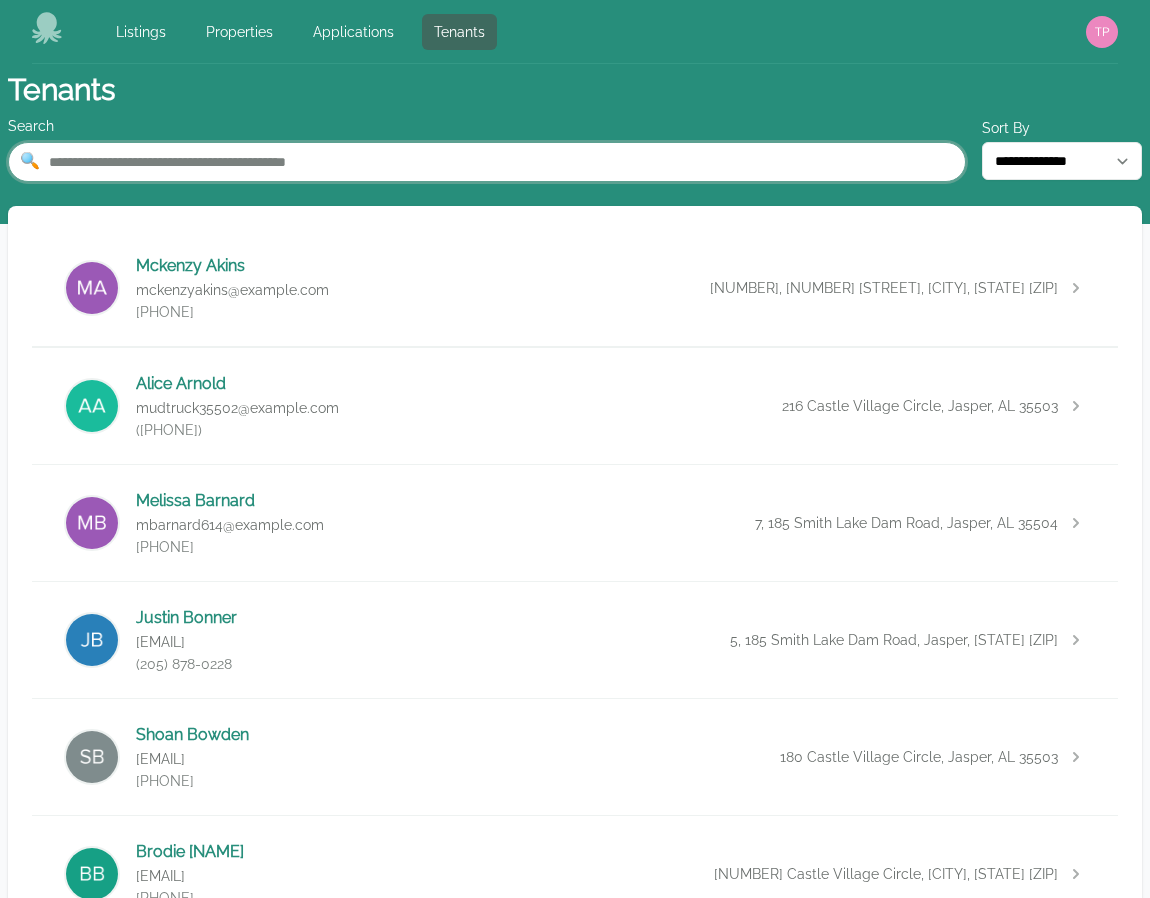 click at bounding box center [487, 162] 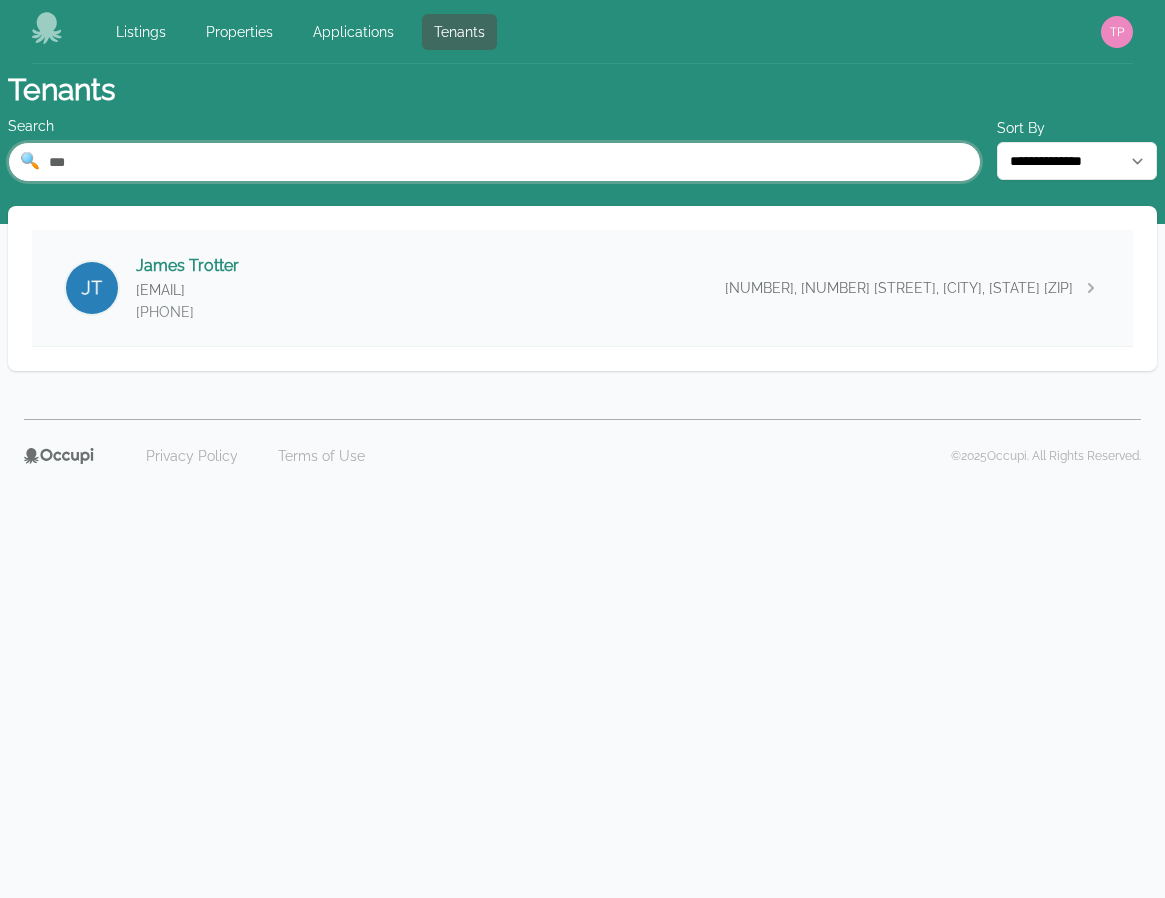 type on "***" 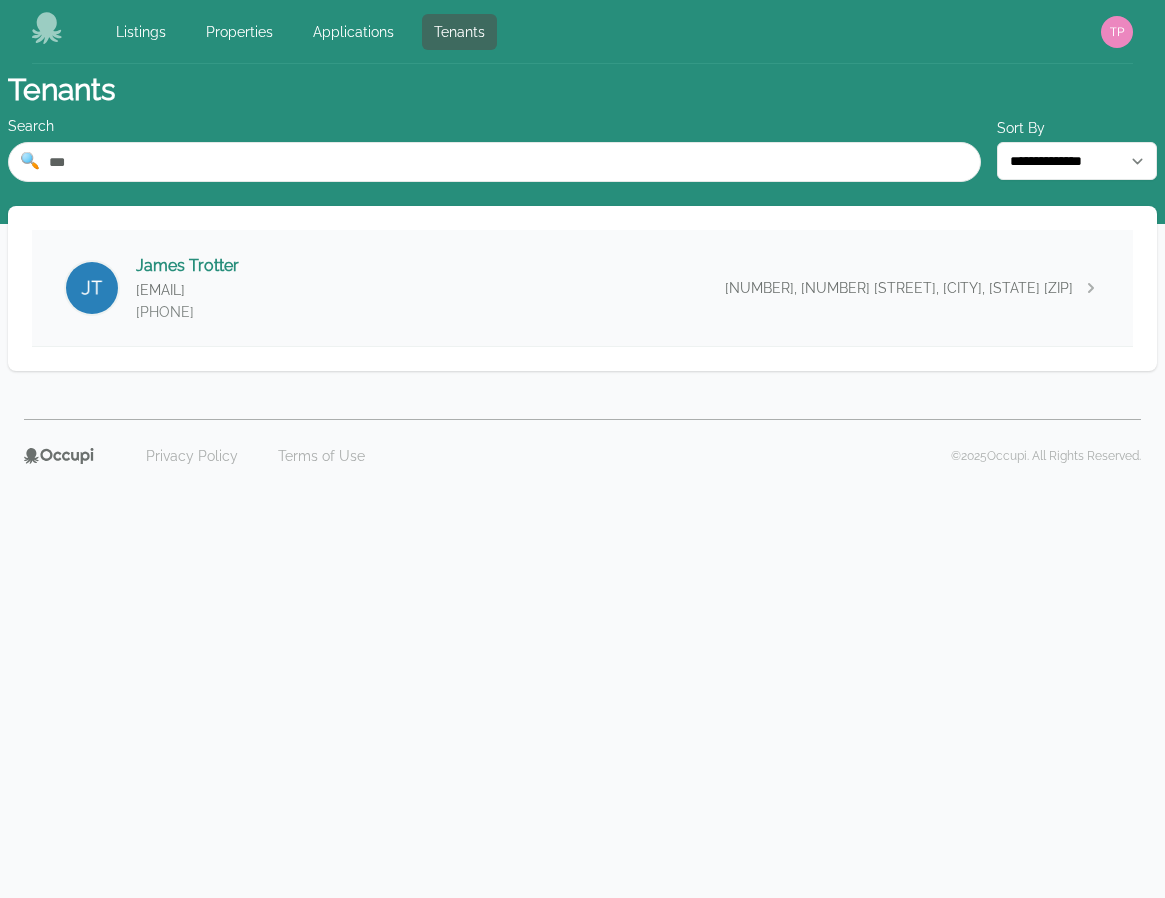 click on "[FIRST]   [LAST] [EMAIL] ([PHONE]) [NUMBER], [NUMBER] [STREET], [CITY], [STATE] [ZIP]" at bounding box center (582, 288) 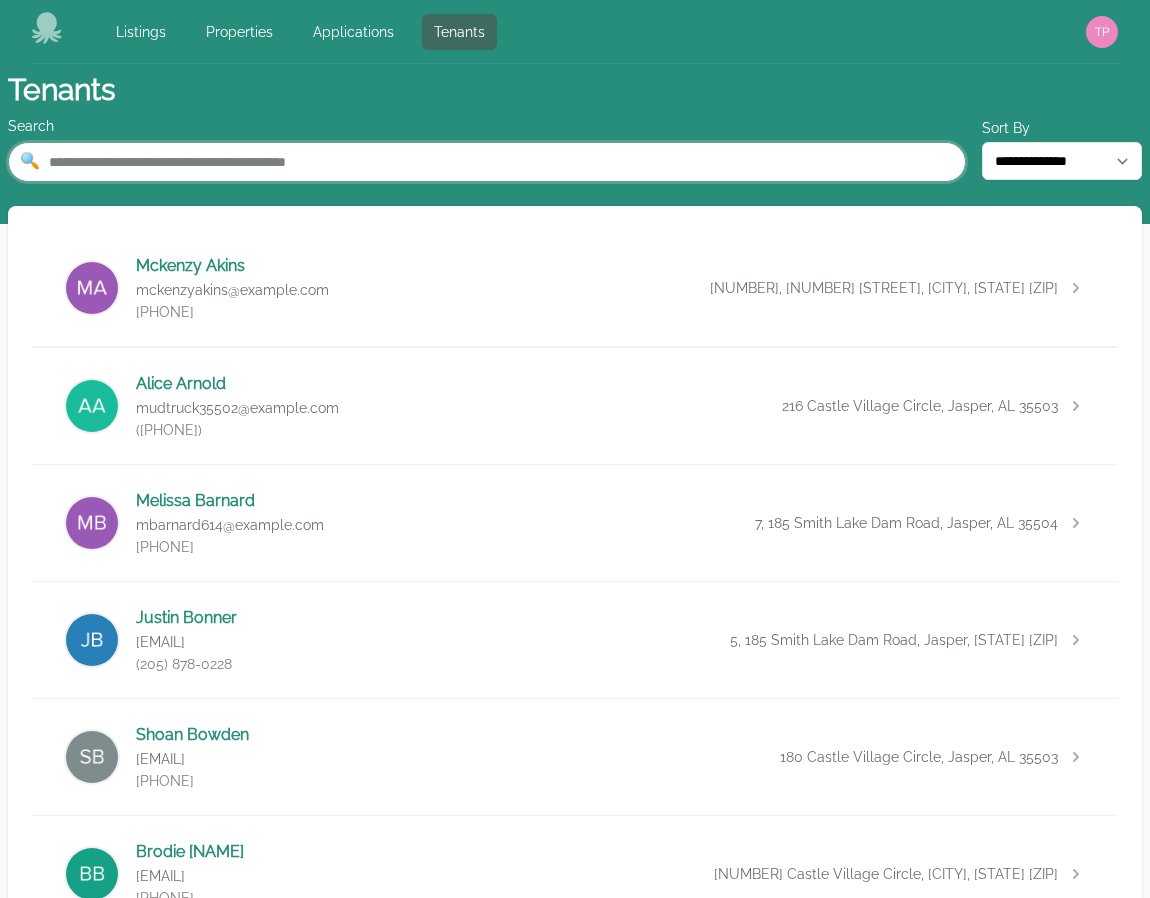 click at bounding box center (487, 162) 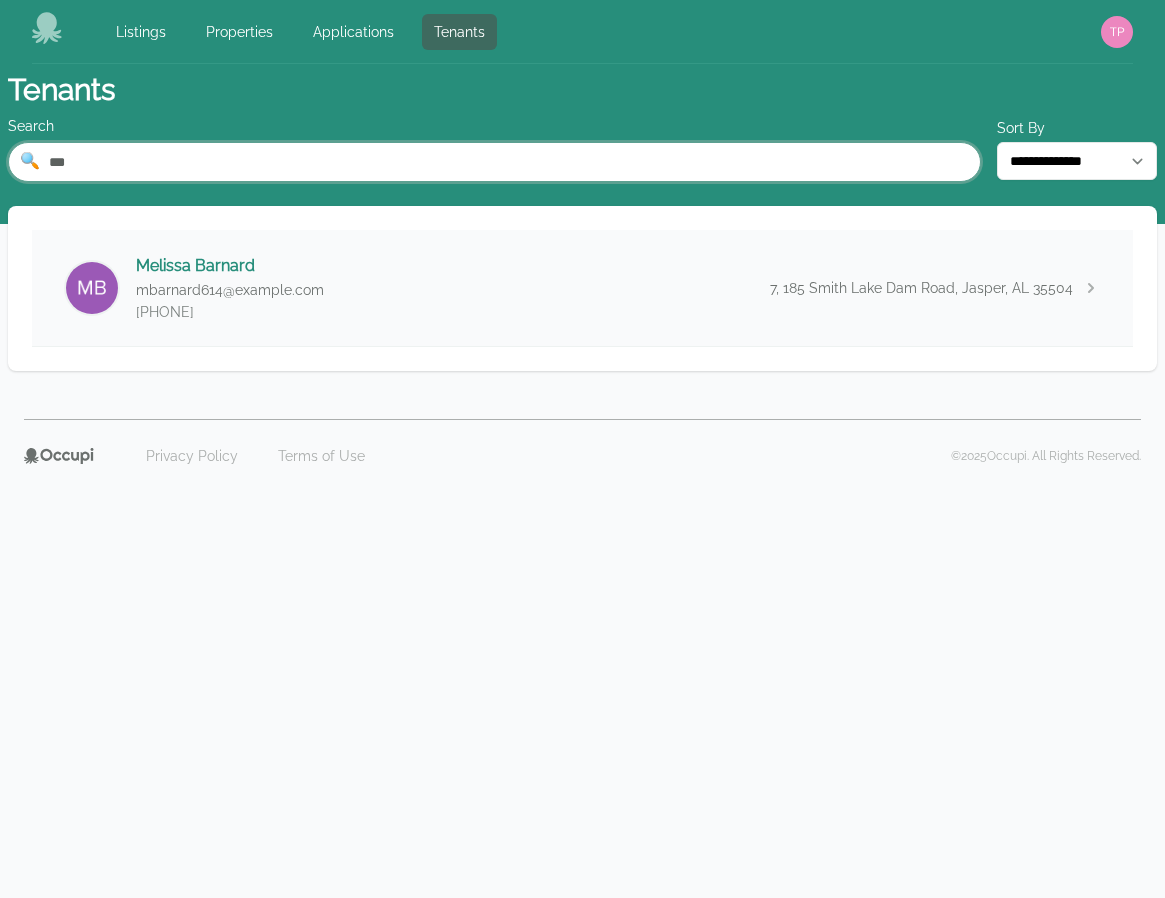type on "***" 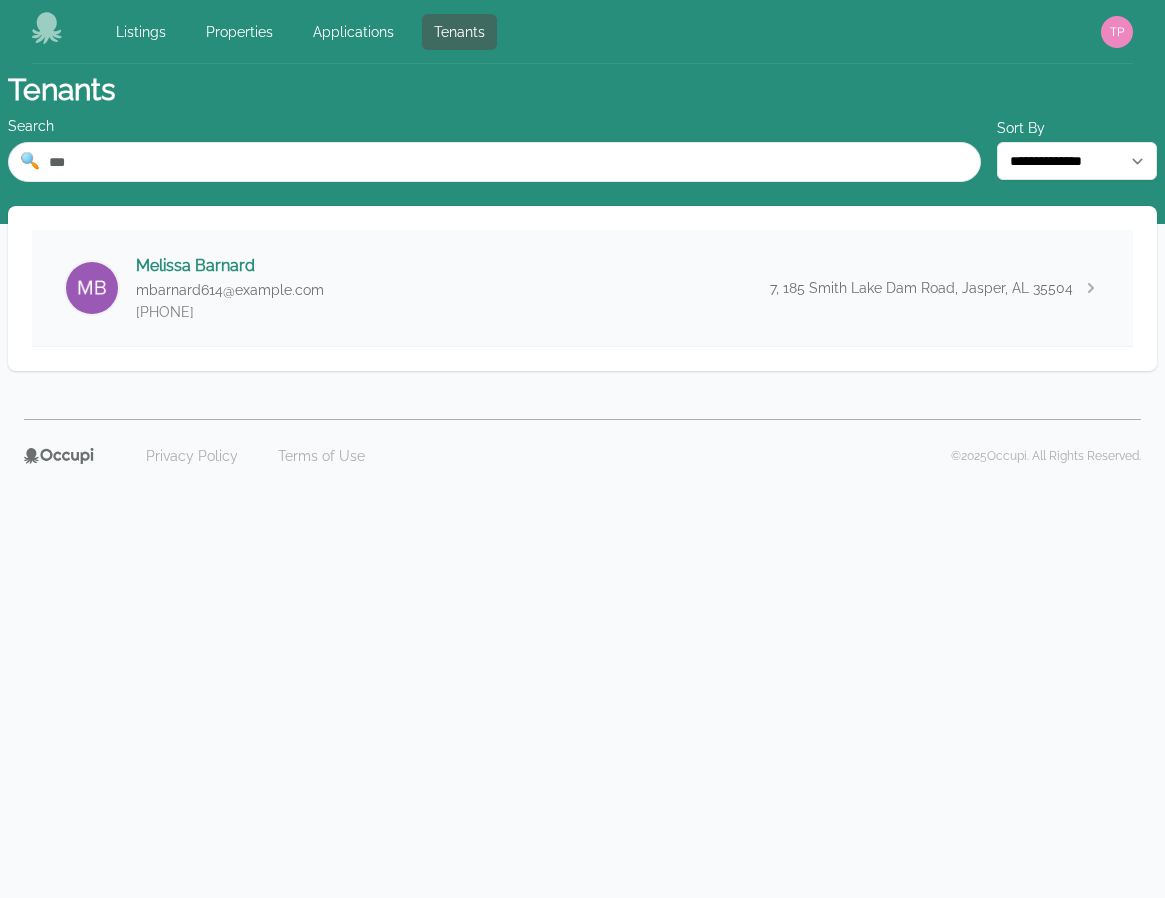 click on "[FIRST]   [LAST] [EMAIL] ([PHONE]) [NUMBER], [NUMBER] [STREET], [CITY], [STATE] [ZIP]" at bounding box center [582, 288] 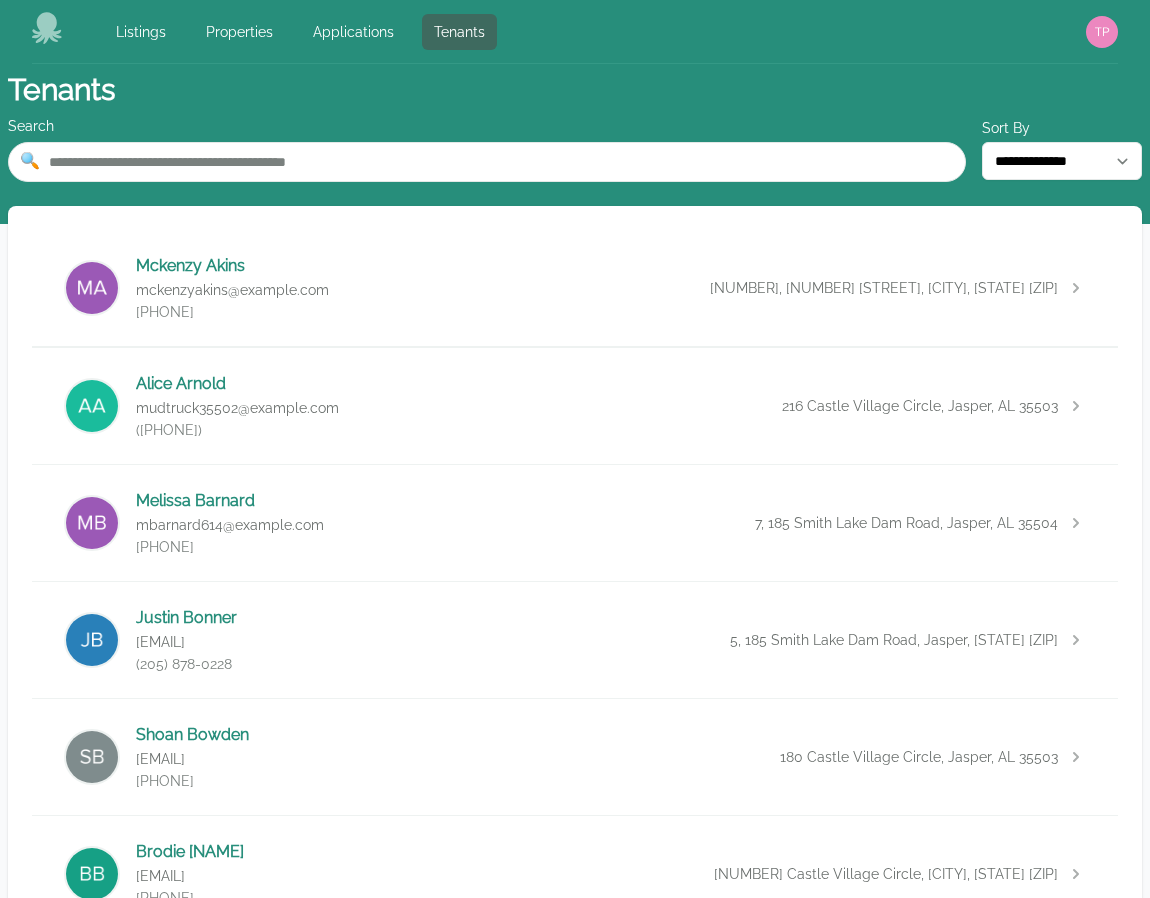 click on "Tenants" at bounding box center (575, 90) 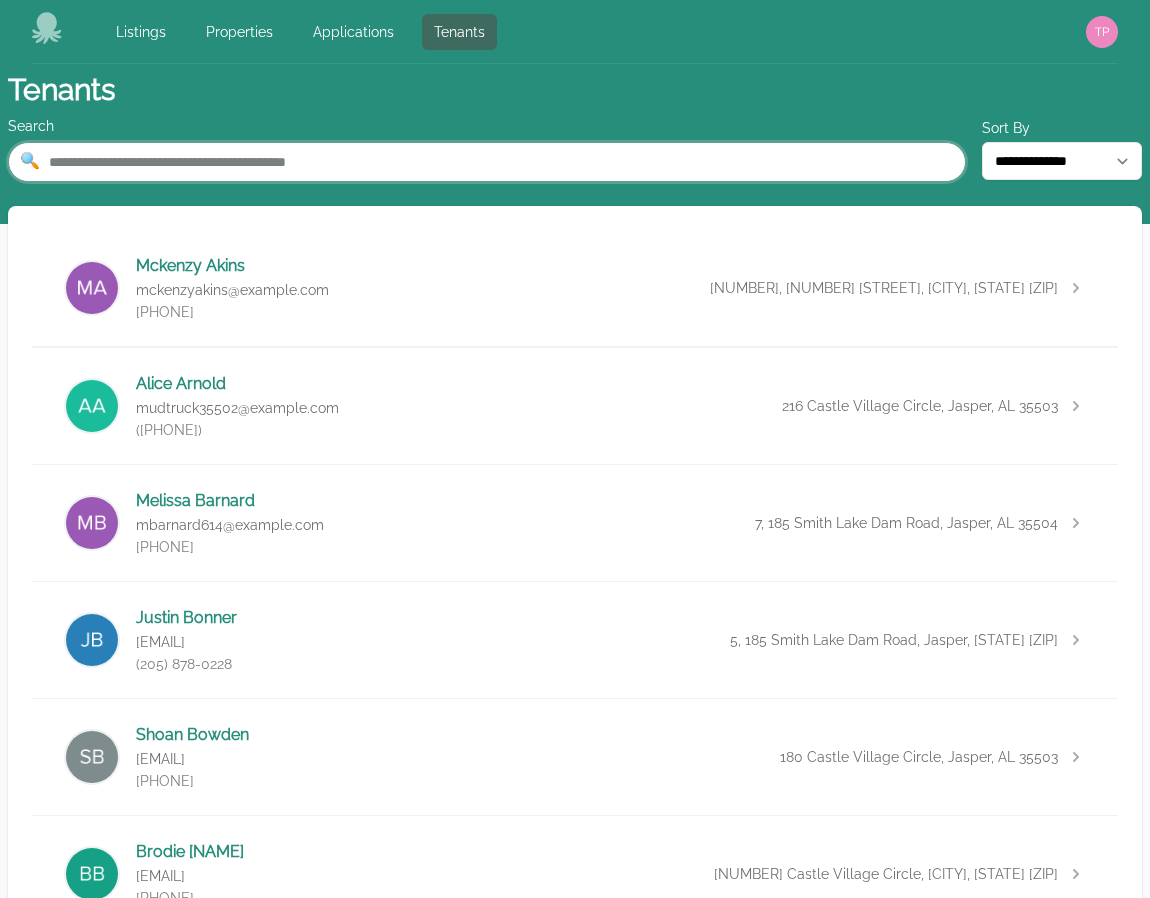 click at bounding box center (487, 162) 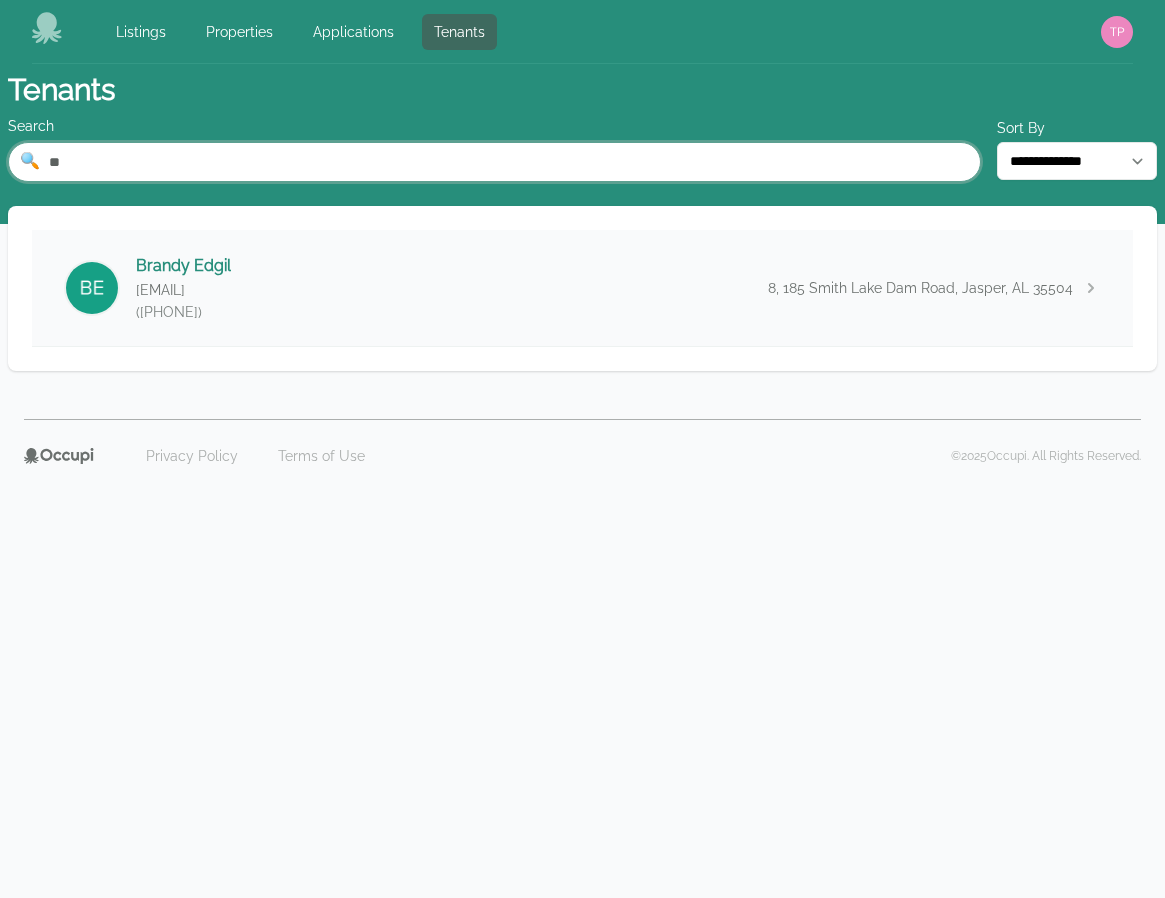 type on "**" 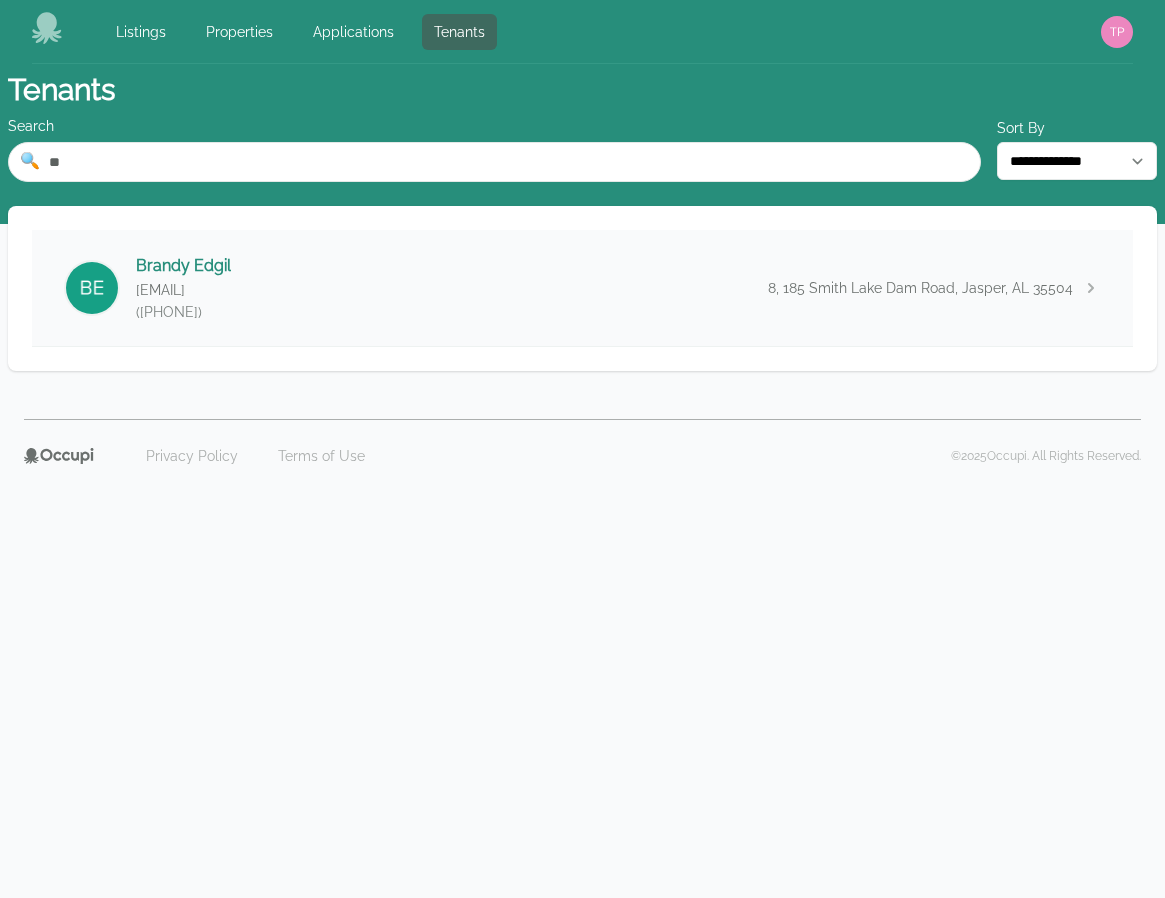 click on "[FIRST]   [LAST] [EMAIL] ([PHONE]) [NUMBER], [NUMBER] [STREET], [CITY], [STATE] [ZIP]" at bounding box center [582, 288] 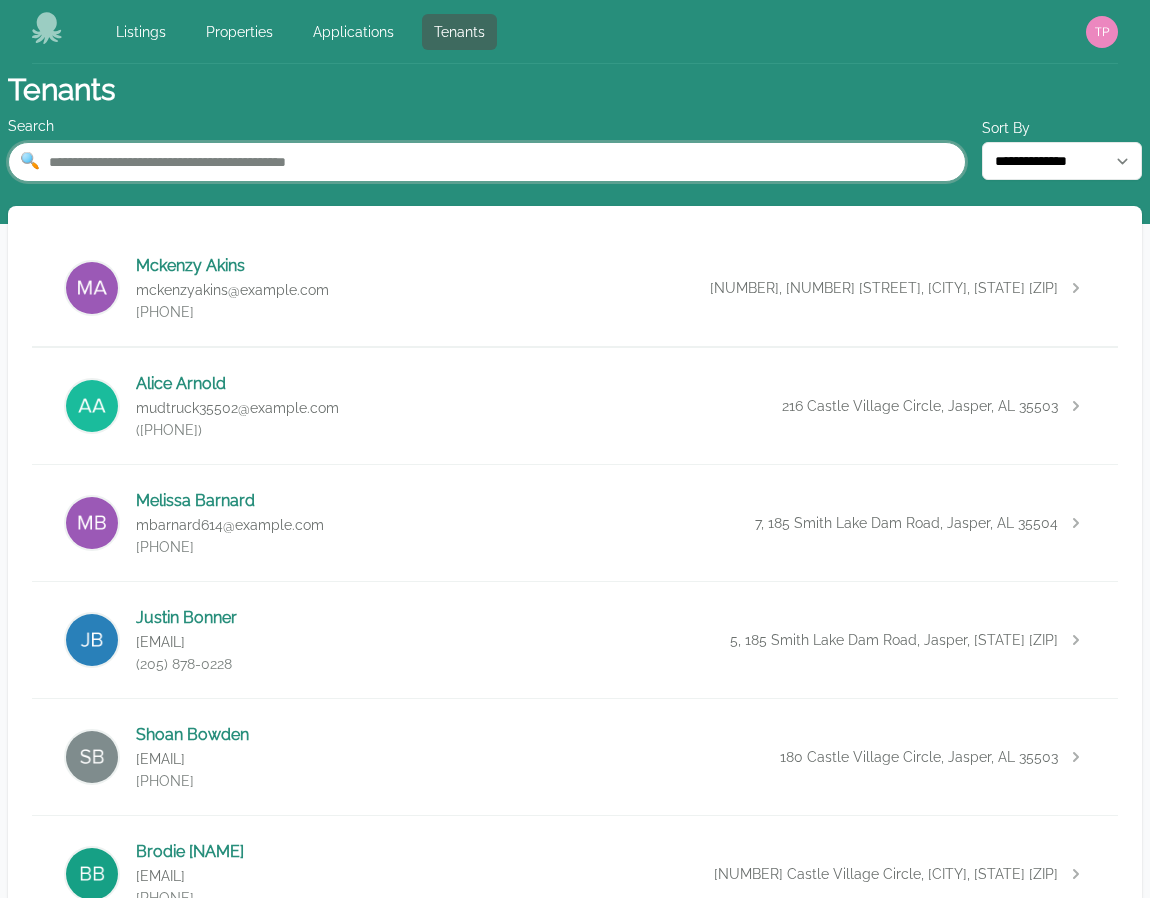 click at bounding box center [487, 162] 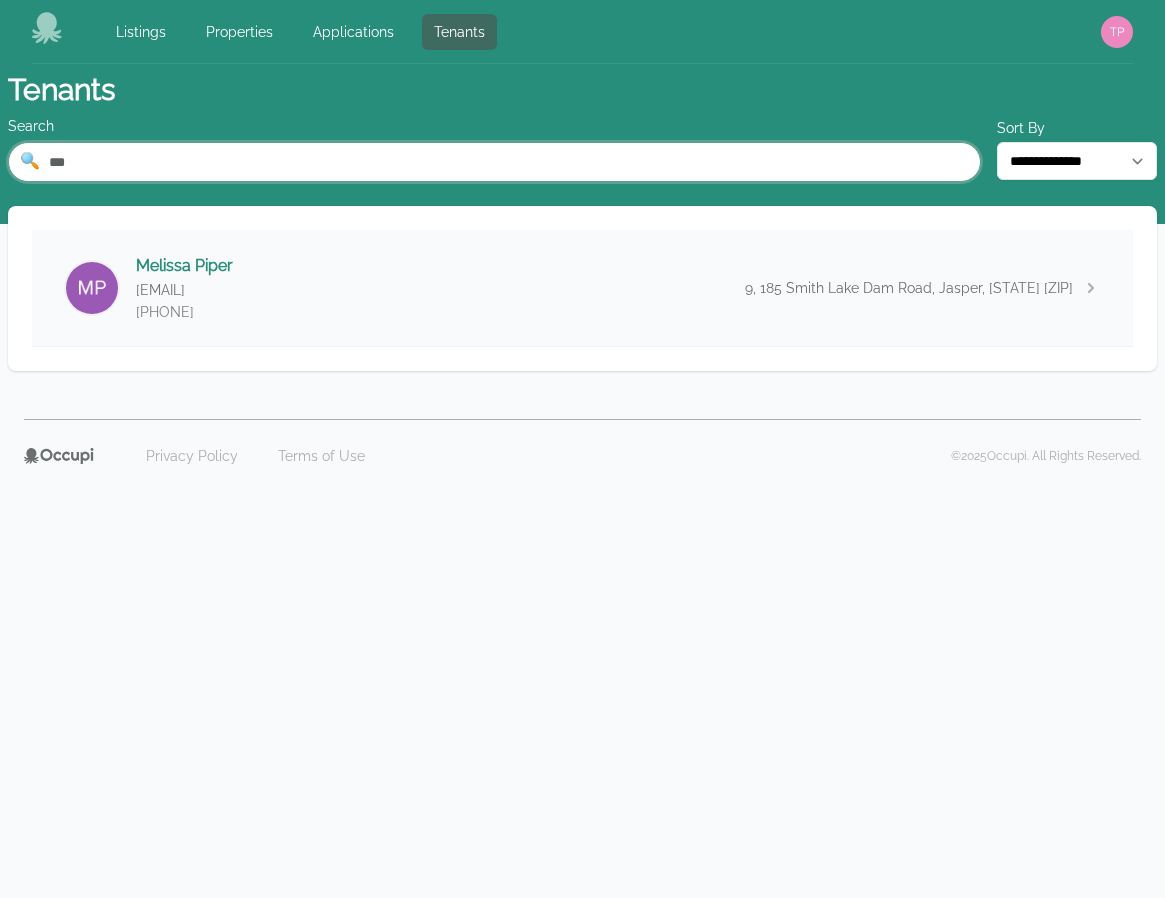 type on "***" 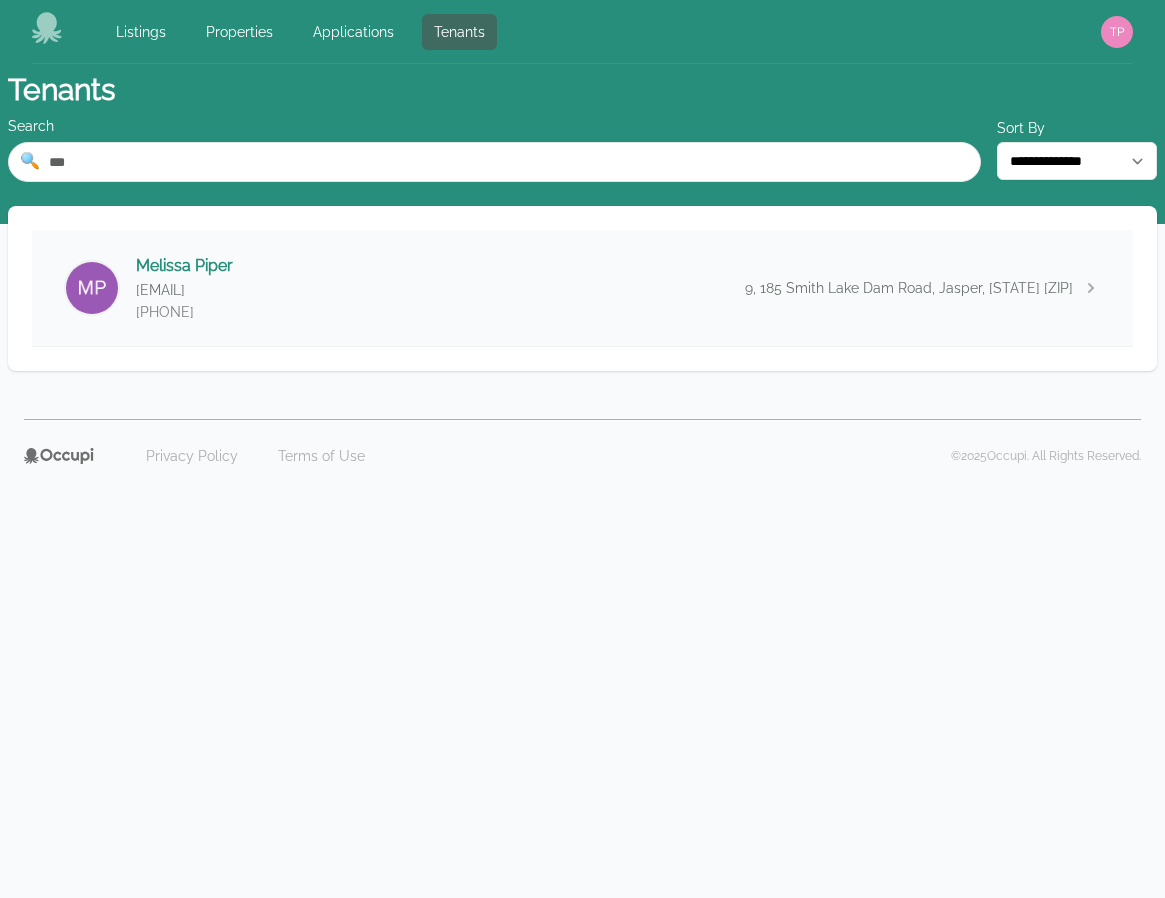 click on "[FIRST]   [LAST] [EMAIL] ([PHONE]) [NUMBER], [NUMBER] [STREET], [CITY], [STATE] [ZIP]" at bounding box center (582, 288) 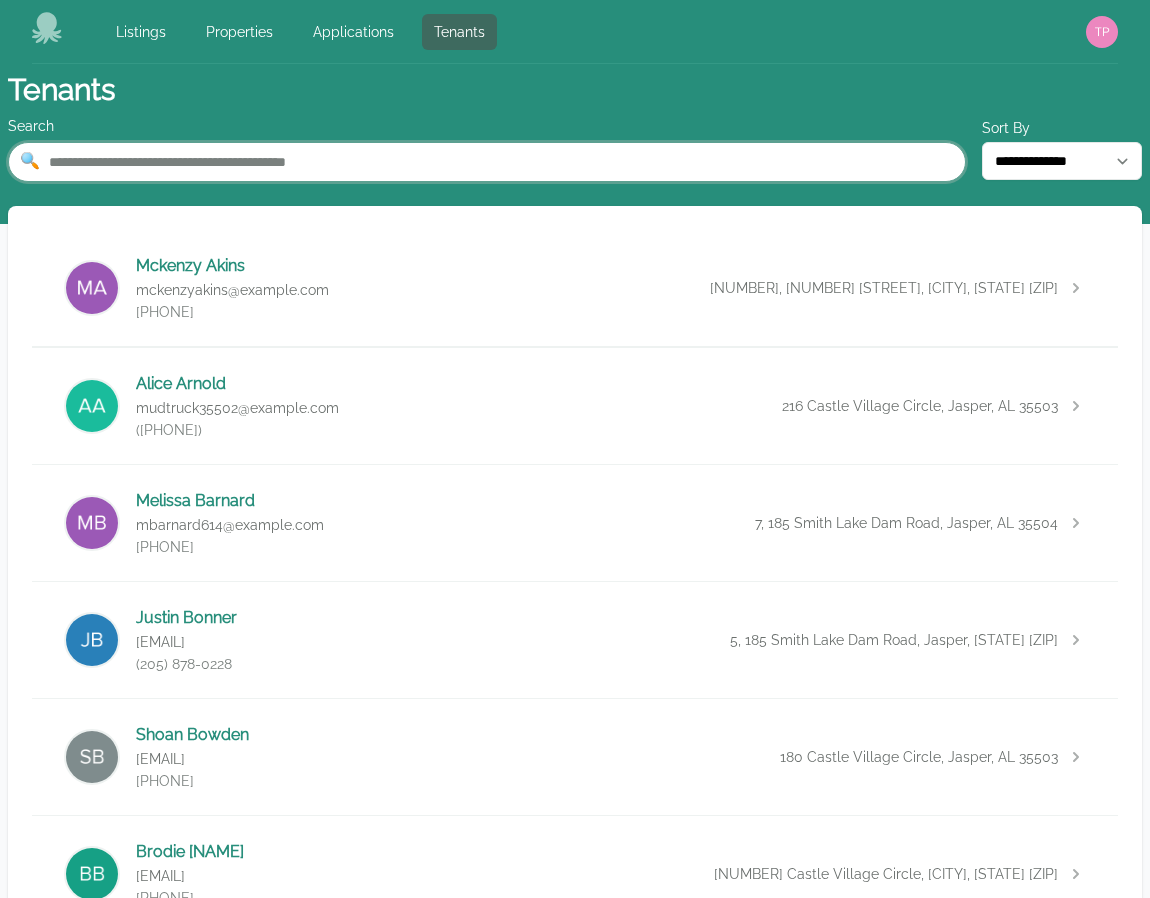 click at bounding box center [487, 162] 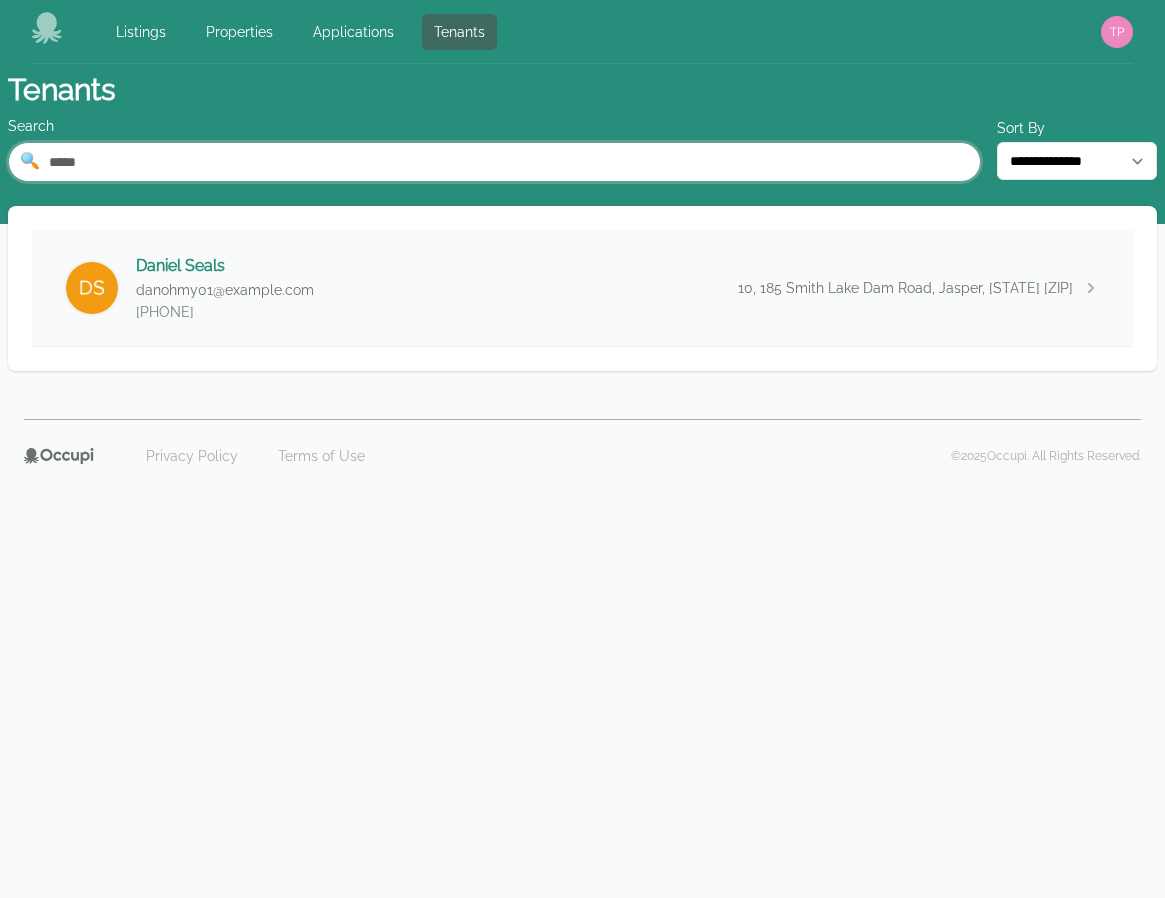 type on "*****" 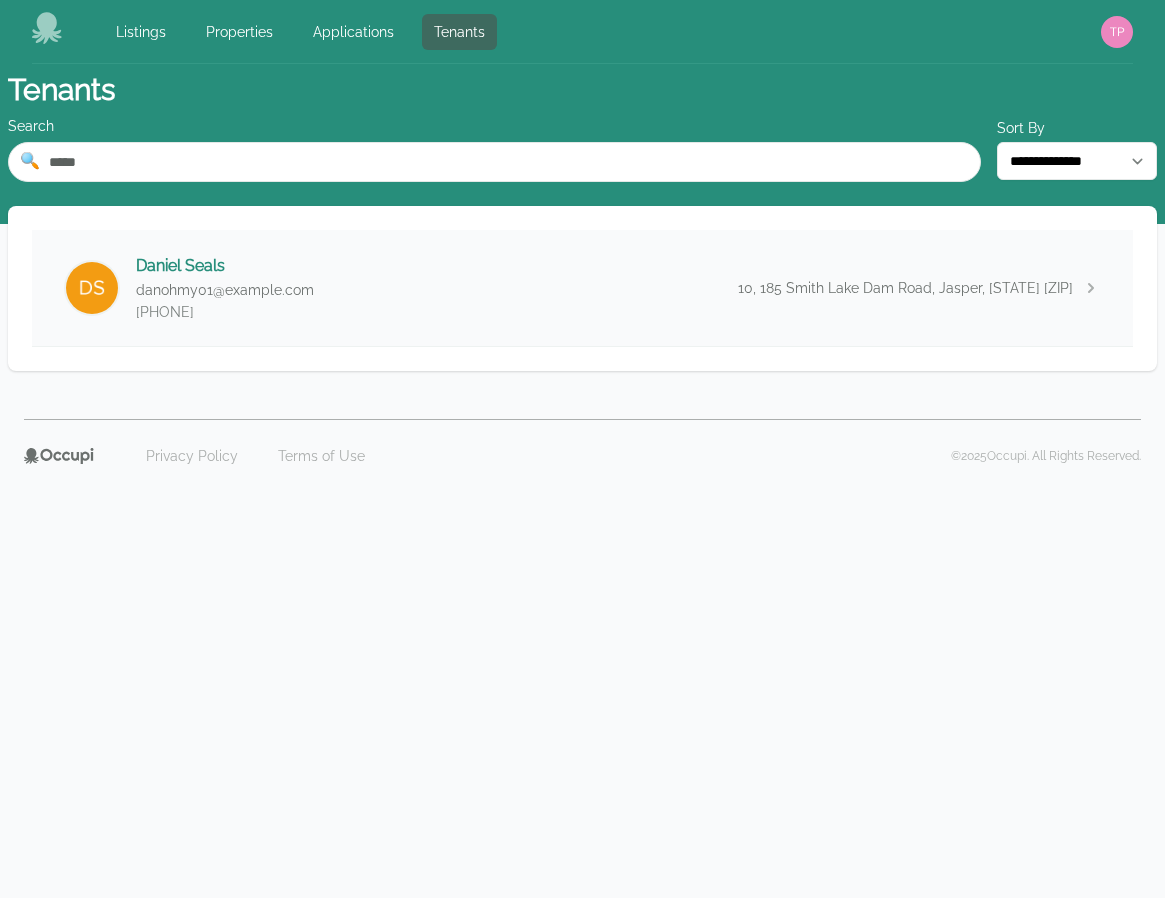 click on "Daniel Seals danohmy01@example.com [PHONE] 10, 185 Smith Lake Dam Road, Jasper, [STATE] [ZIP]" at bounding box center (582, 288) 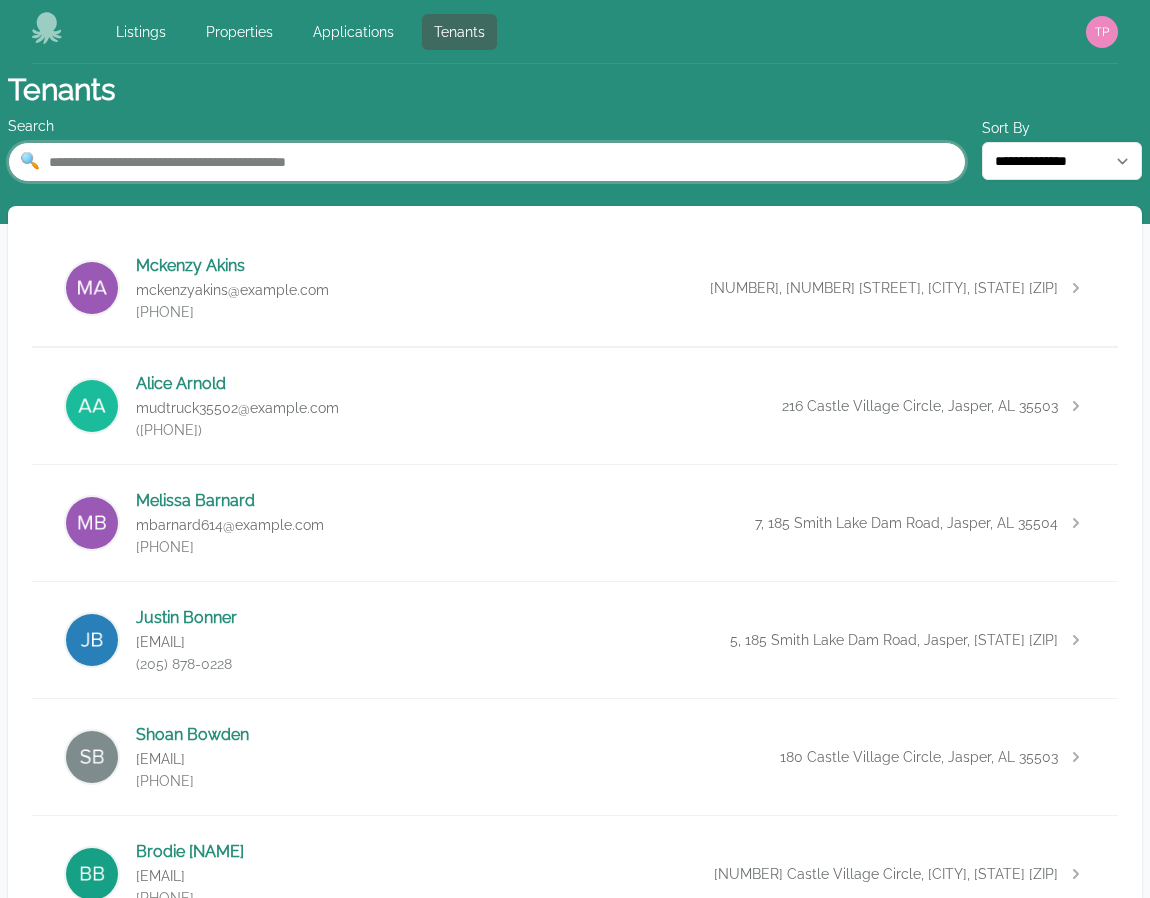 click at bounding box center [487, 162] 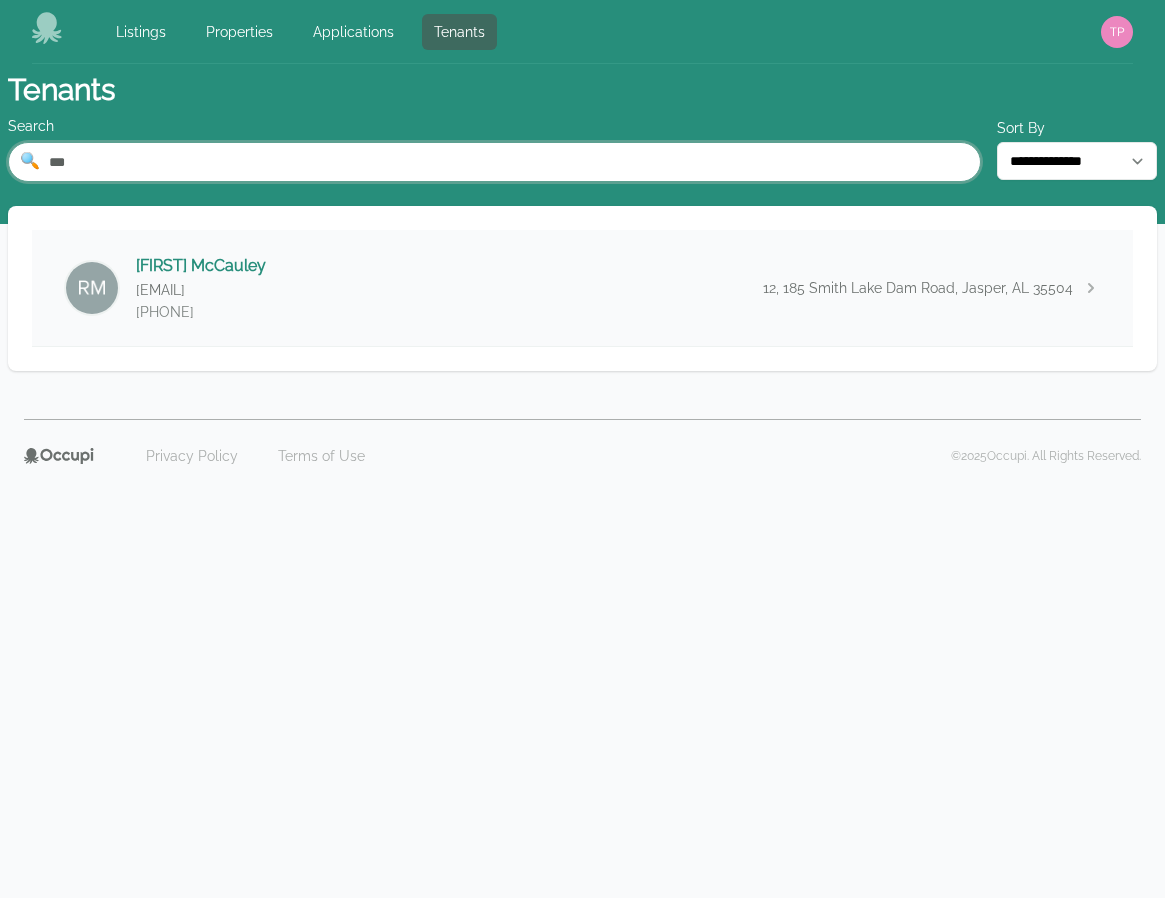 type on "***" 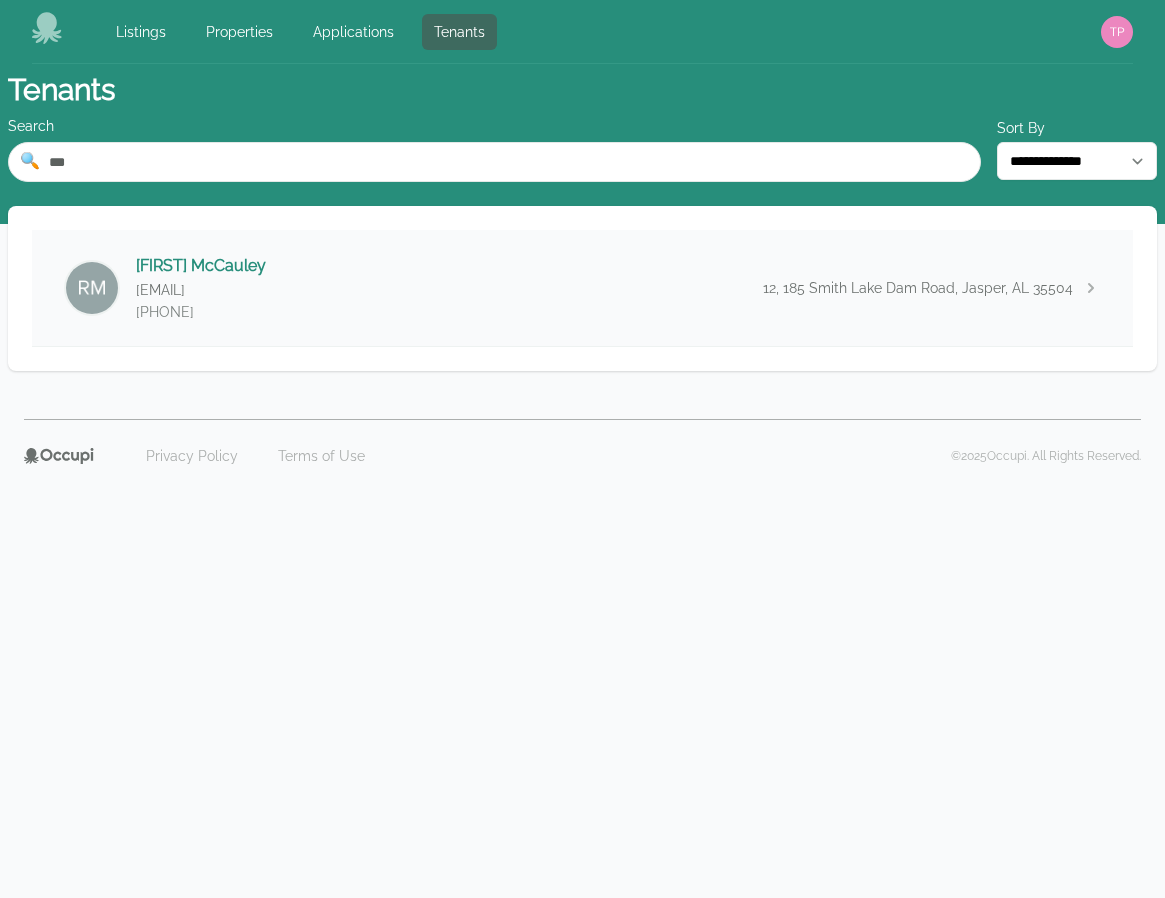 click on "[FIRST]   [LAST] [EMAIL] ([PHONE]) [NUMBER], [NUMBER] [STREET], [CITY], [STATE] [ZIP]" at bounding box center (582, 288) 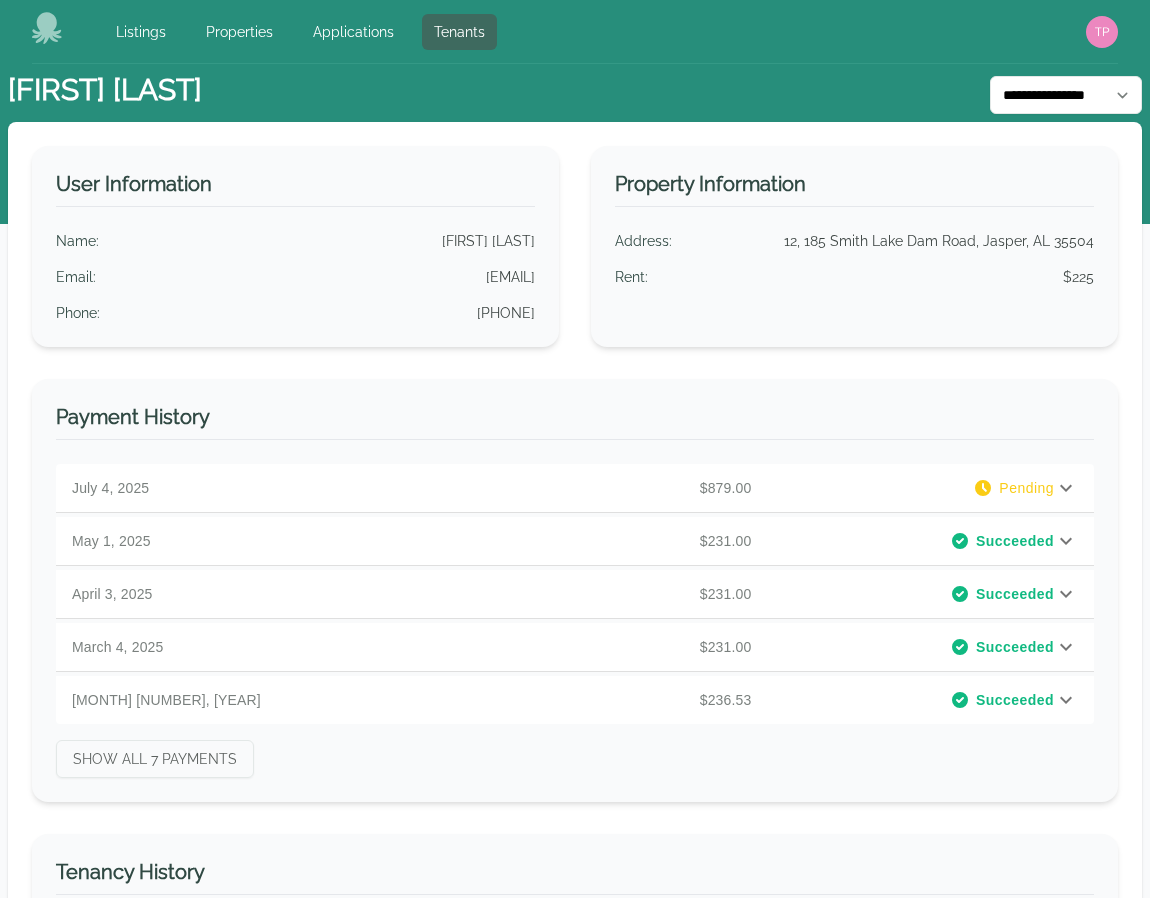 click at bounding box center [1066, 488] 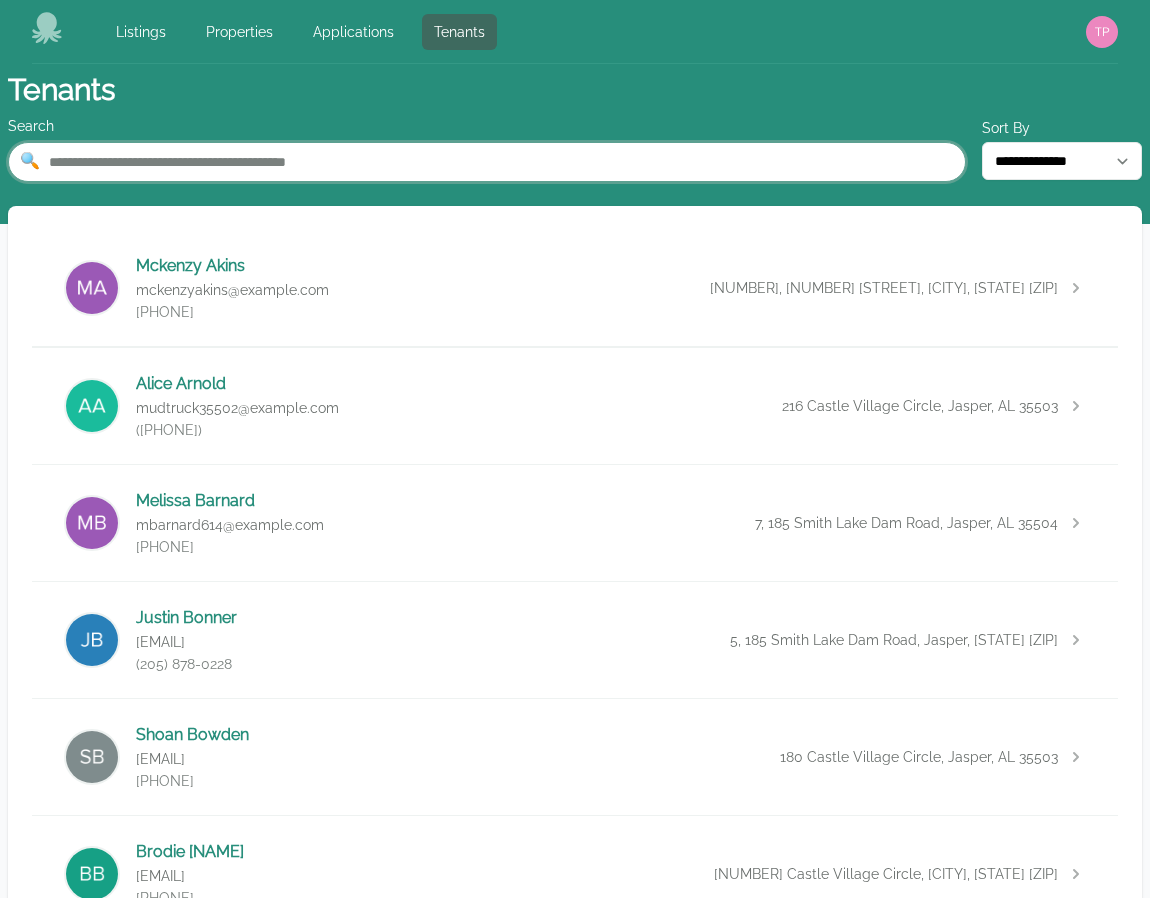 click at bounding box center [487, 162] 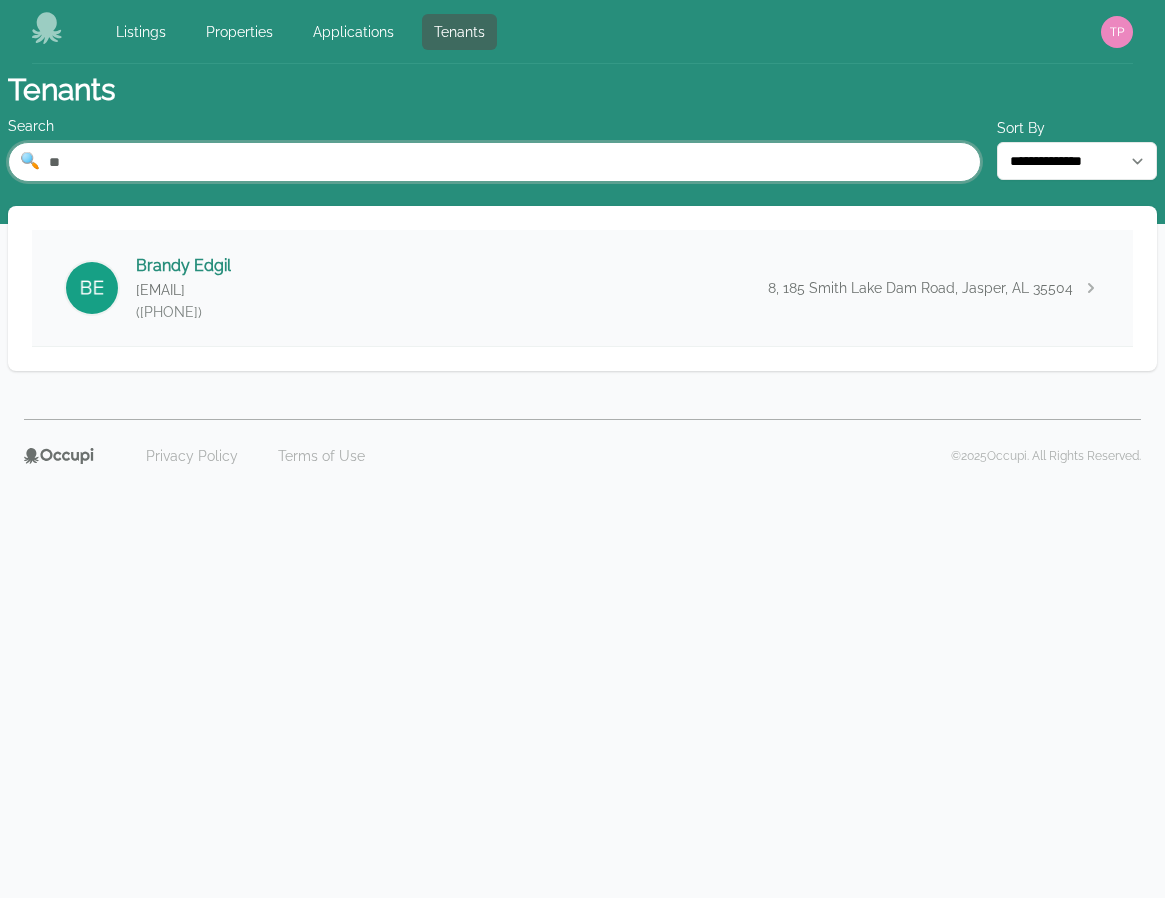 type on "**" 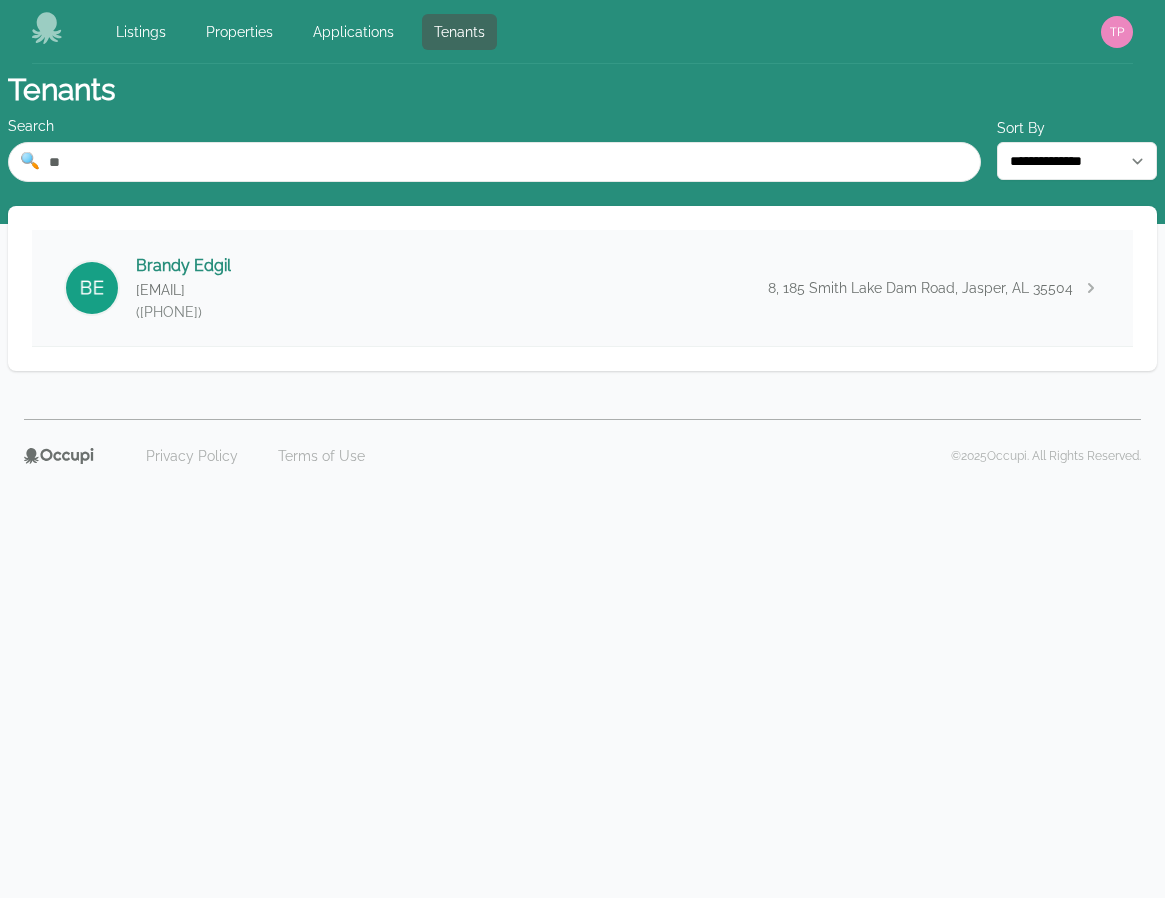 click on "[FIRST]   [LAST] [EMAIL] ([PHONE]) [NUMBER], [NUMBER] [STREET], [CITY], [STATE] [ZIP]" at bounding box center (582, 288) 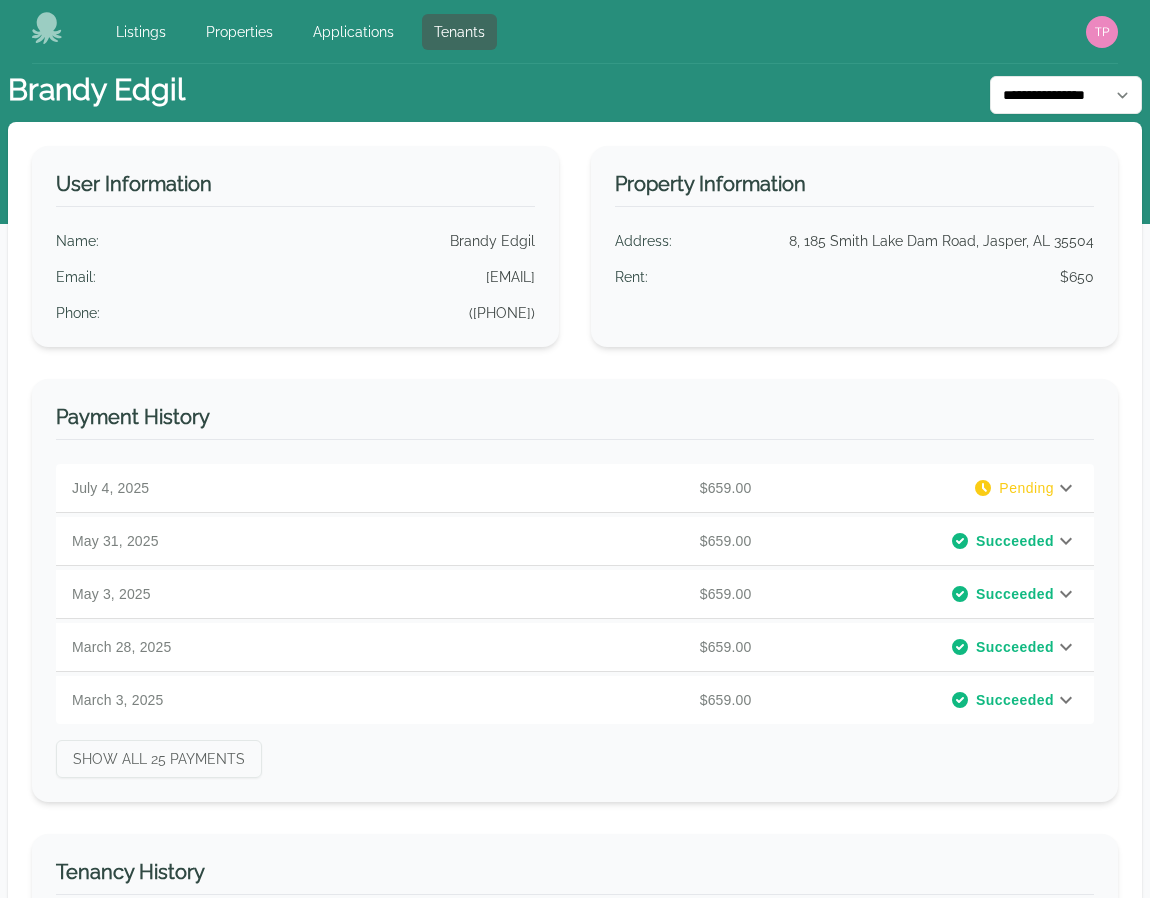 click at bounding box center (1066, 488) 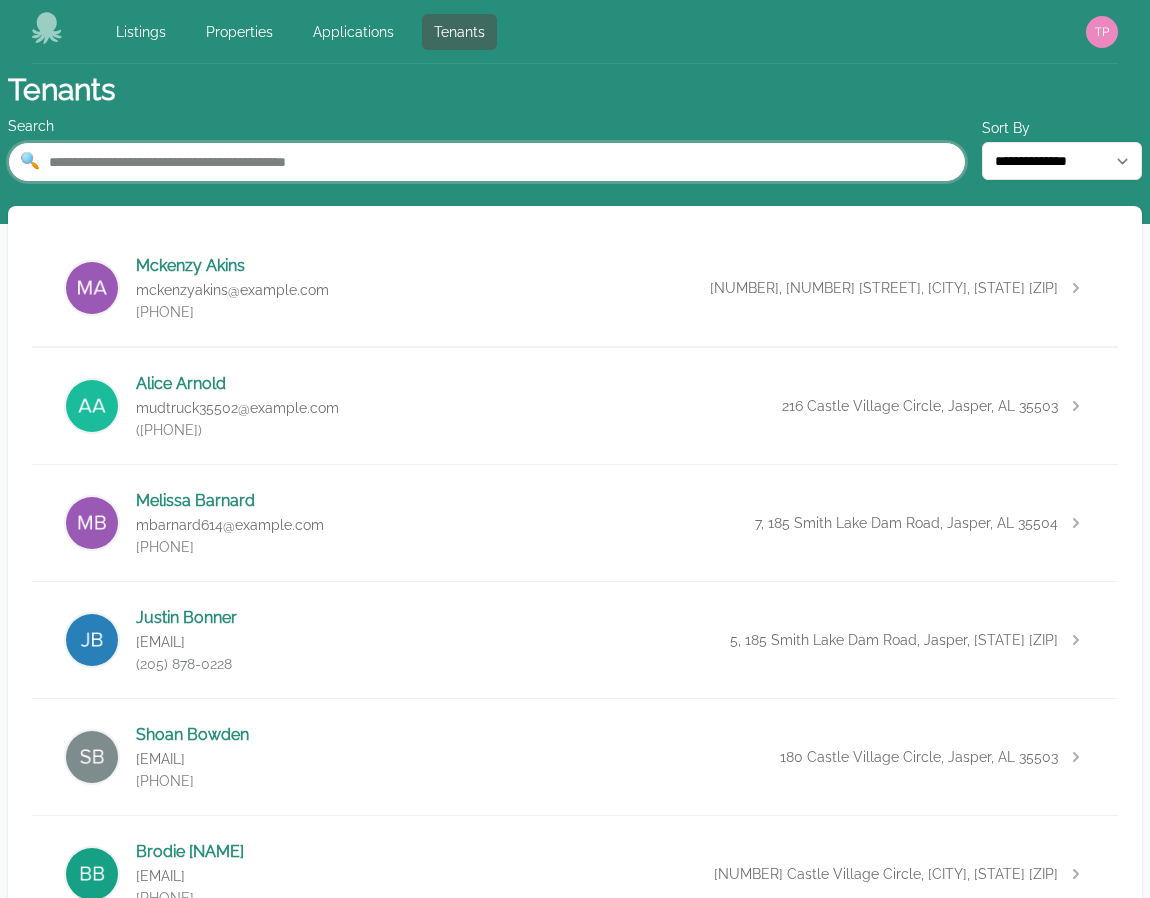 click at bounding box center (487, 162) 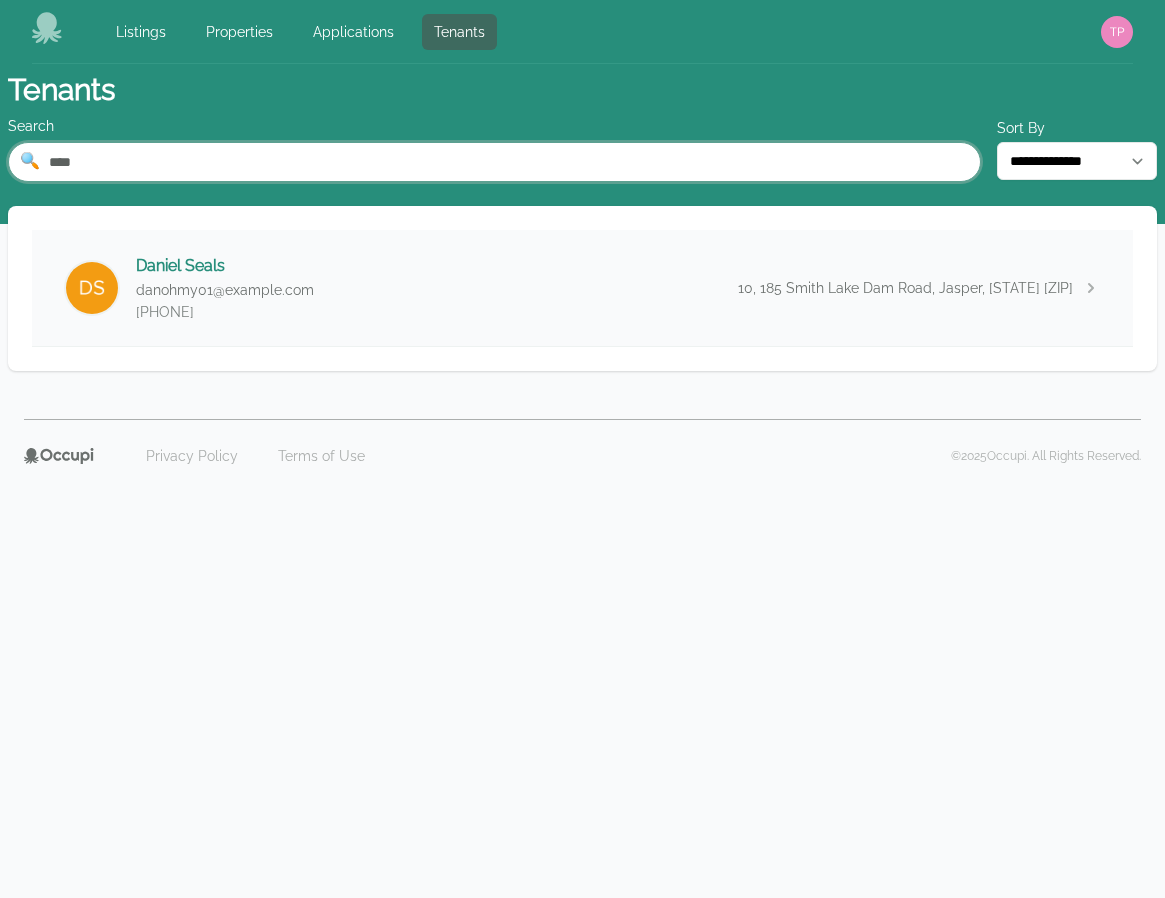 type on "****" 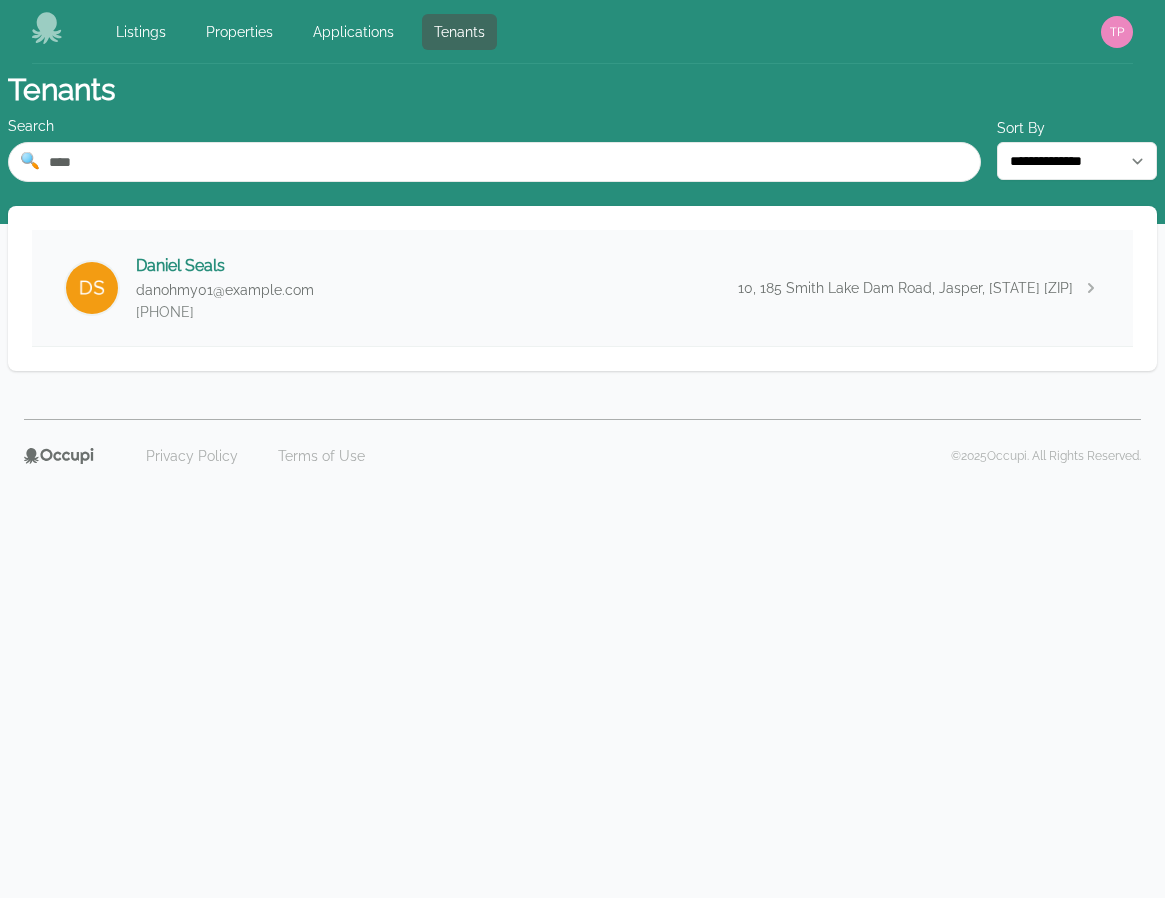 click on "Daniel Seals danohmy01@example.com [PHONE] 10, 185 Smith Lake Dam Road, Jasper, [STATE] [ZIP]" at bounding box center [582, 288] 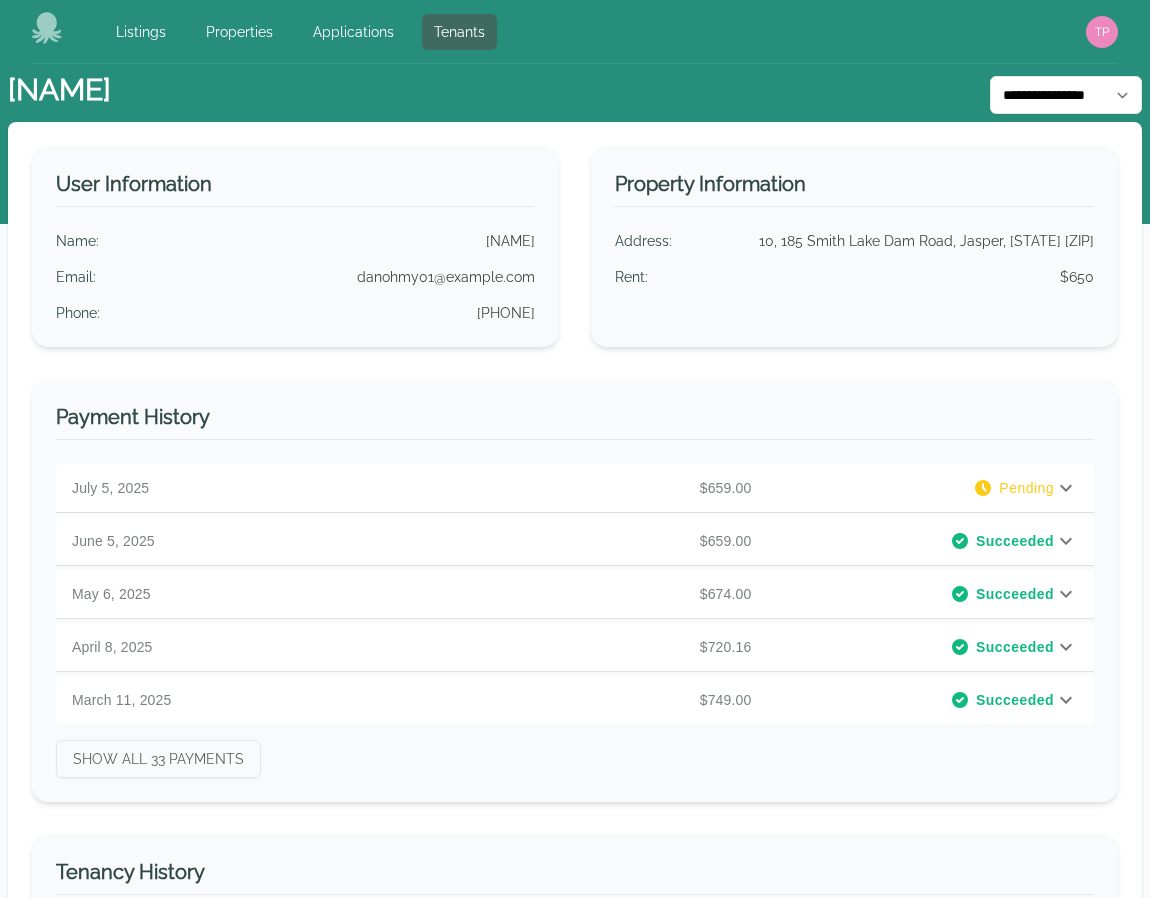 click at bounding box center (1066, 488) 